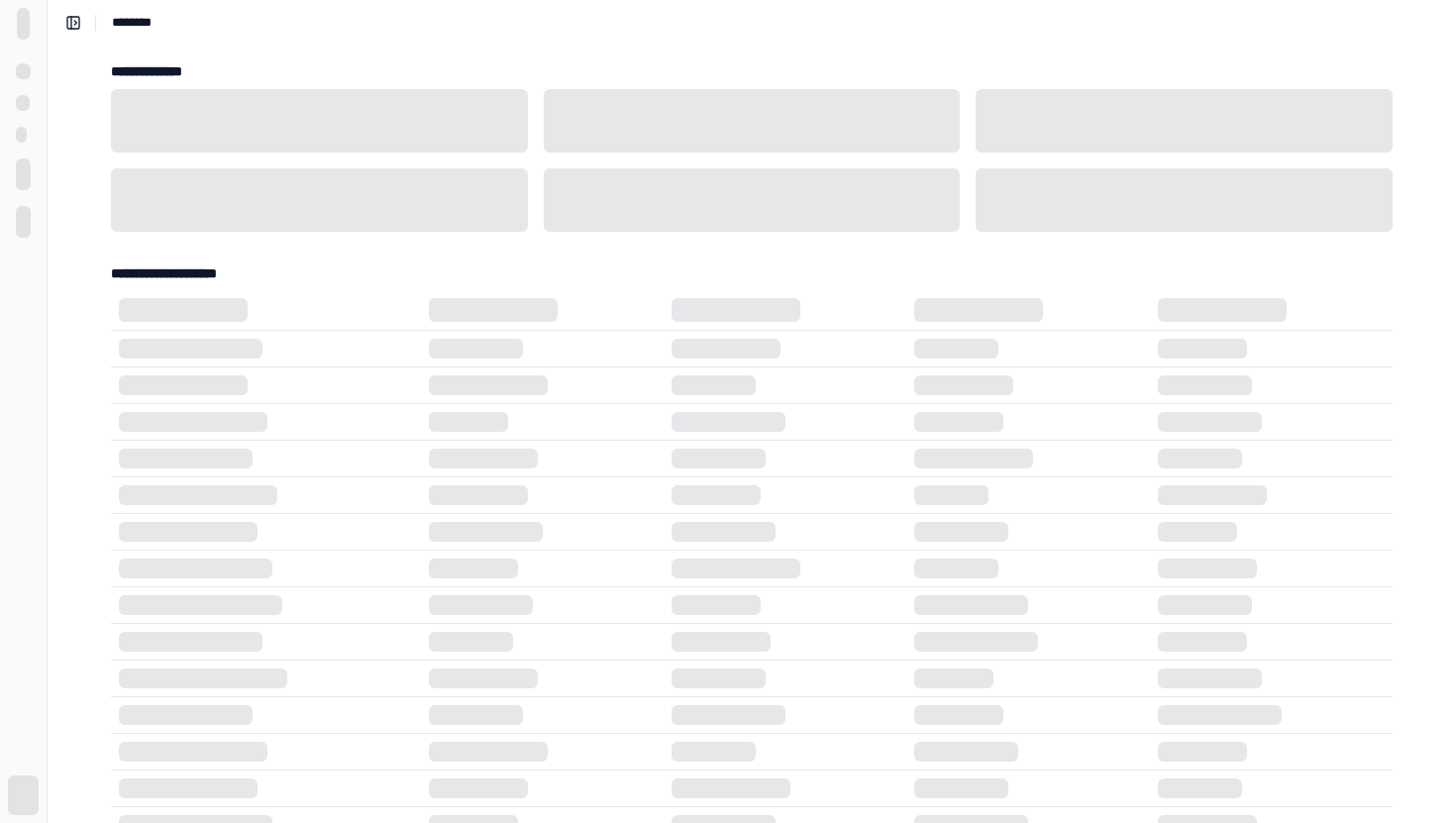 scroll, scrollTop: 0, scrollLeft: 0, axis: both 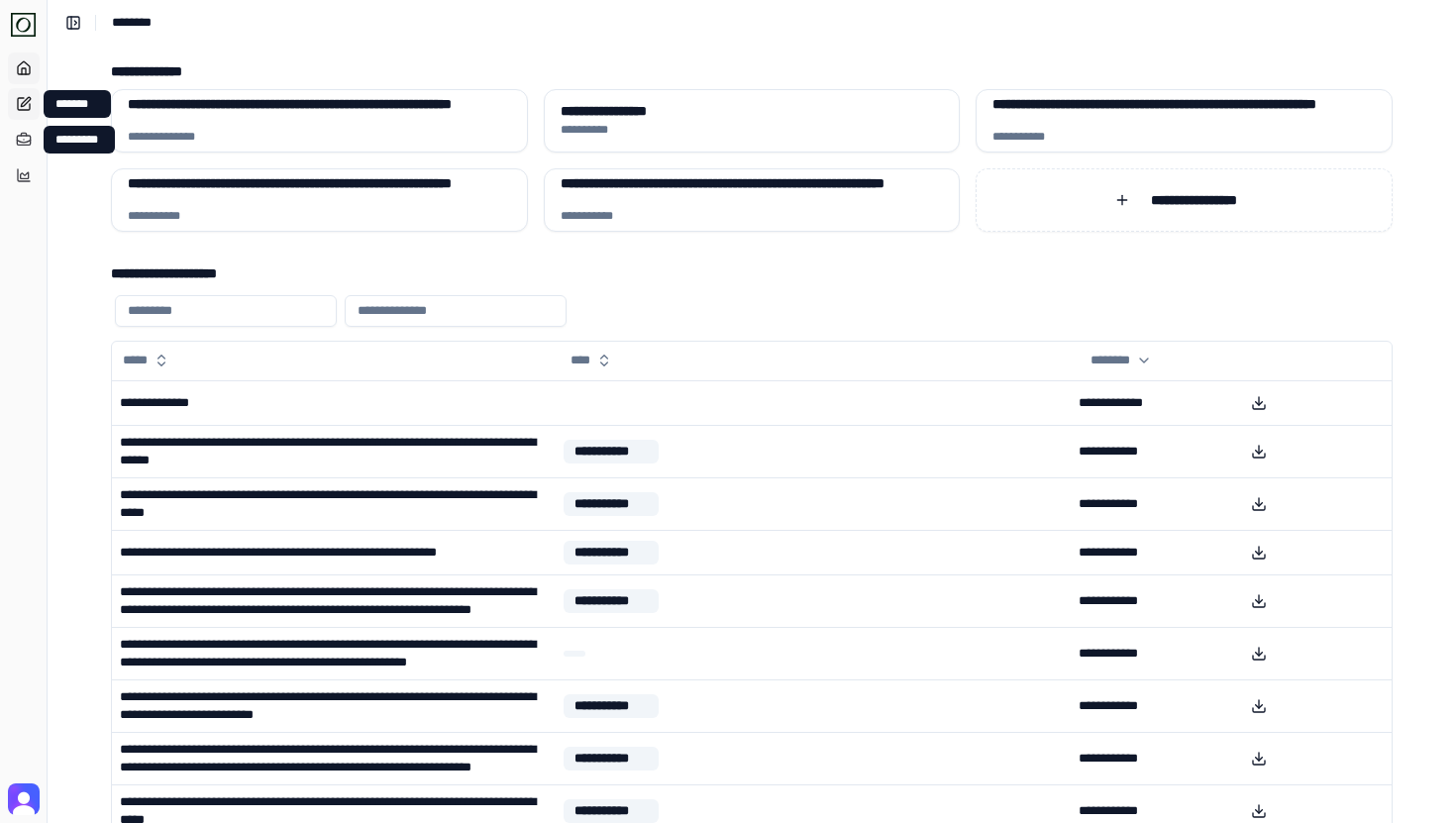 click 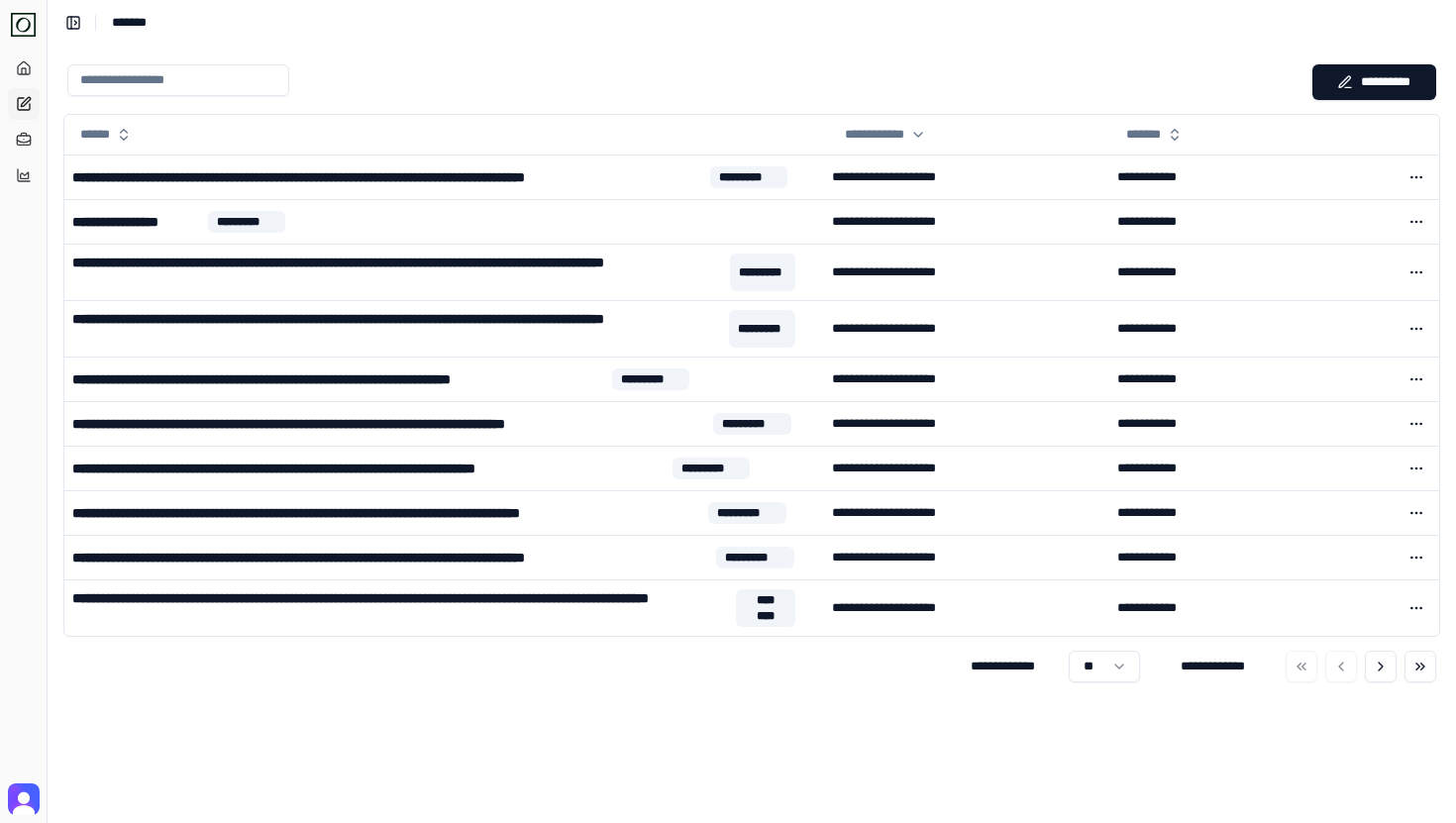 click on "[FIRST] [LAST] [NUMBER] [STREET] [CITY] [STATE] [POSTAL_CODE] [COUNTRY] [PHONE] [EMAIL] [SSN] [CREDIT_CARD] [DOB]" at bounding box center (728, 411) 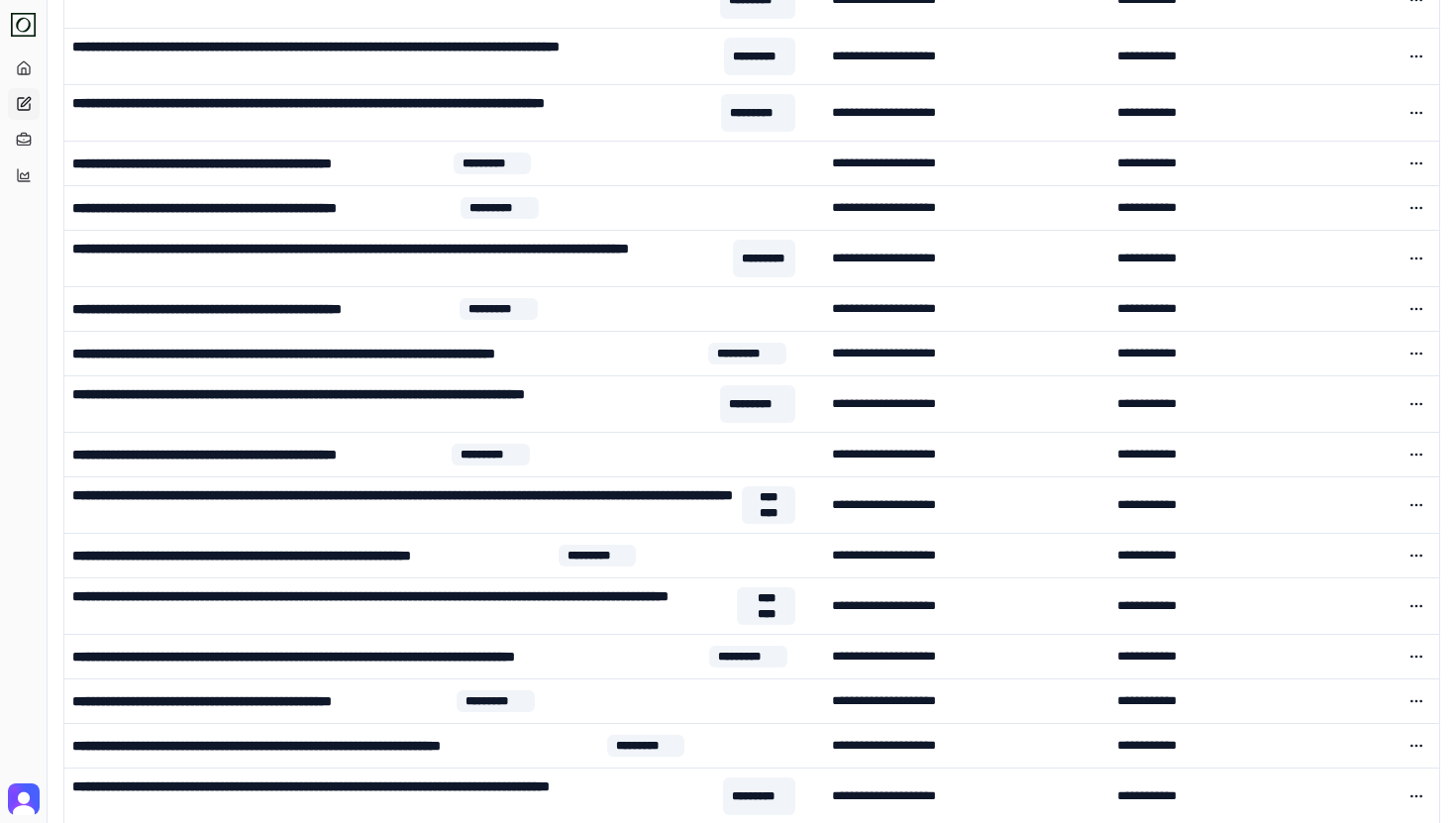 scroll, scrollTop: 1925, scrollLeft: 0, axis: vertical 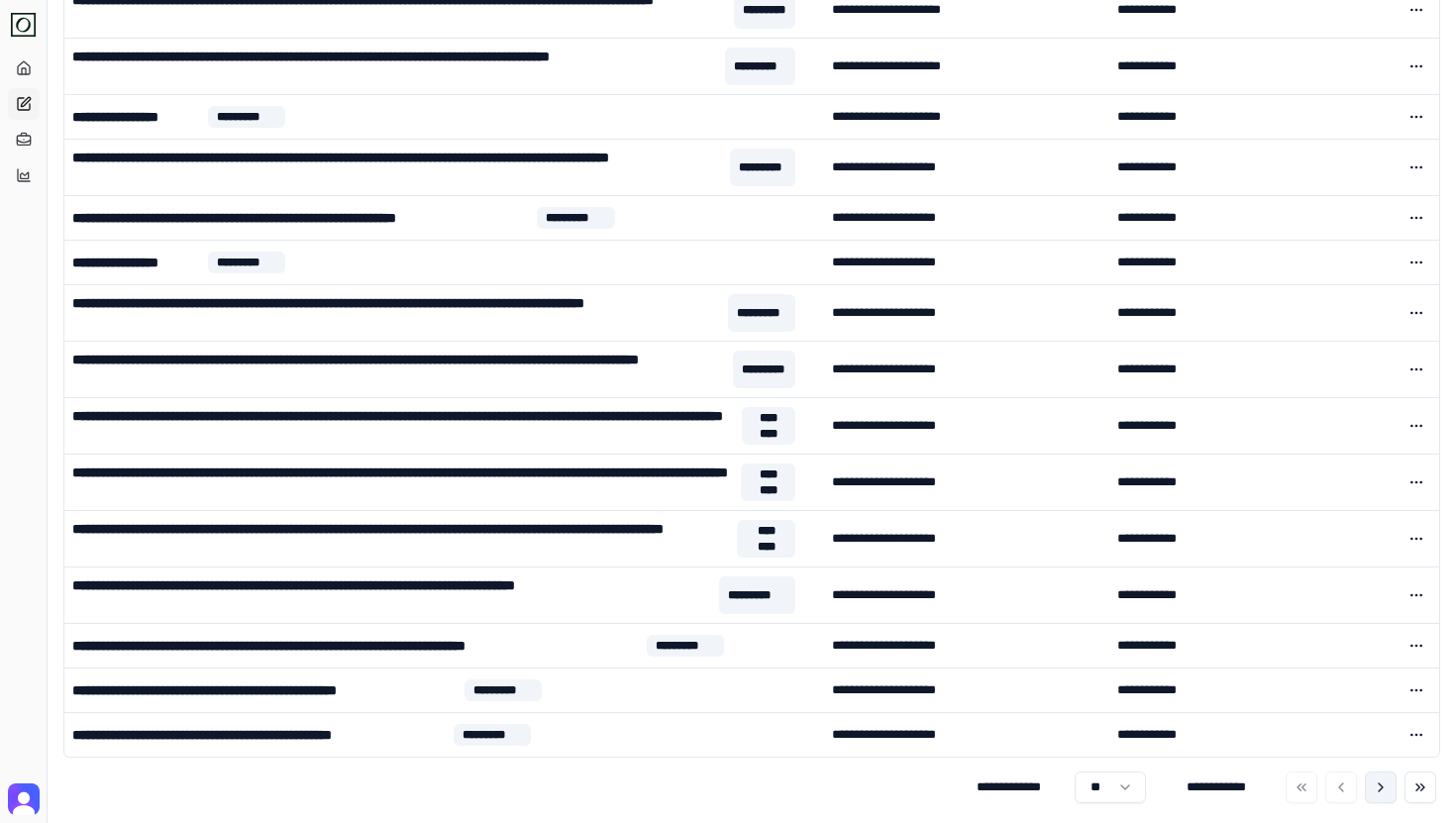 click at bounding box center (1381, 787) 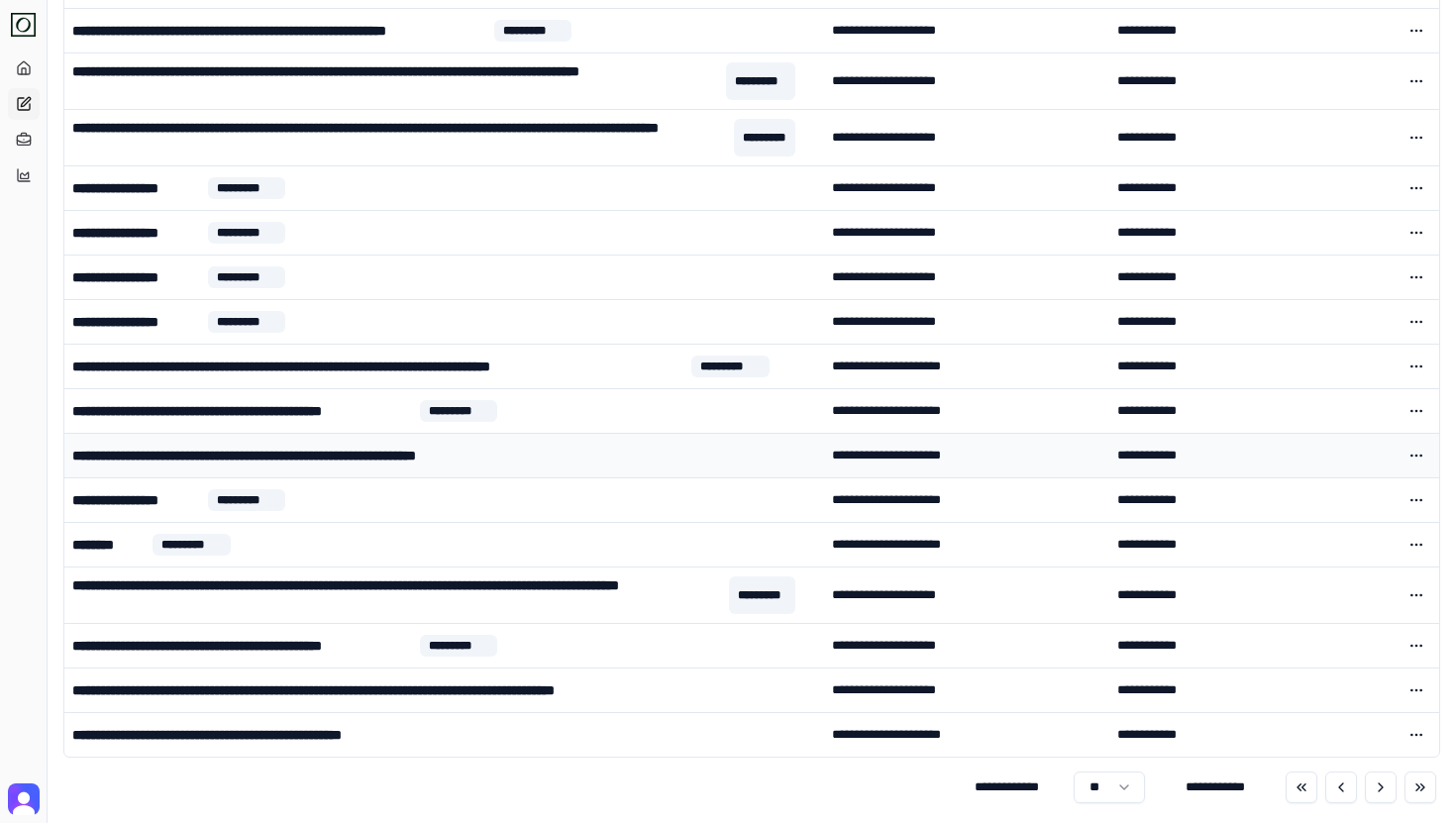 click on "**********" at bounding box center [444, 456] 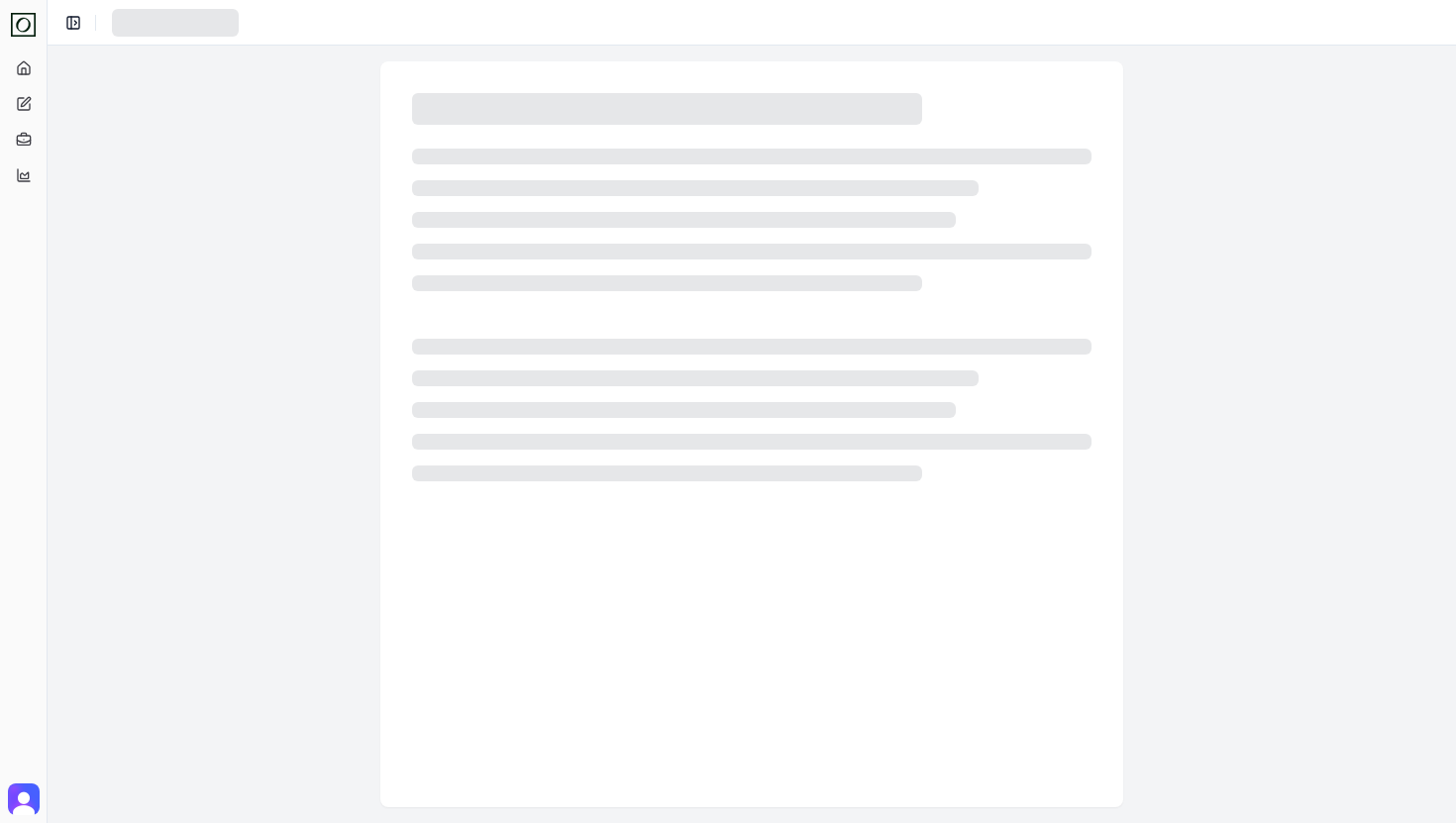 scroll, scrollTop: 0, scrollLeft: 0, axis: both 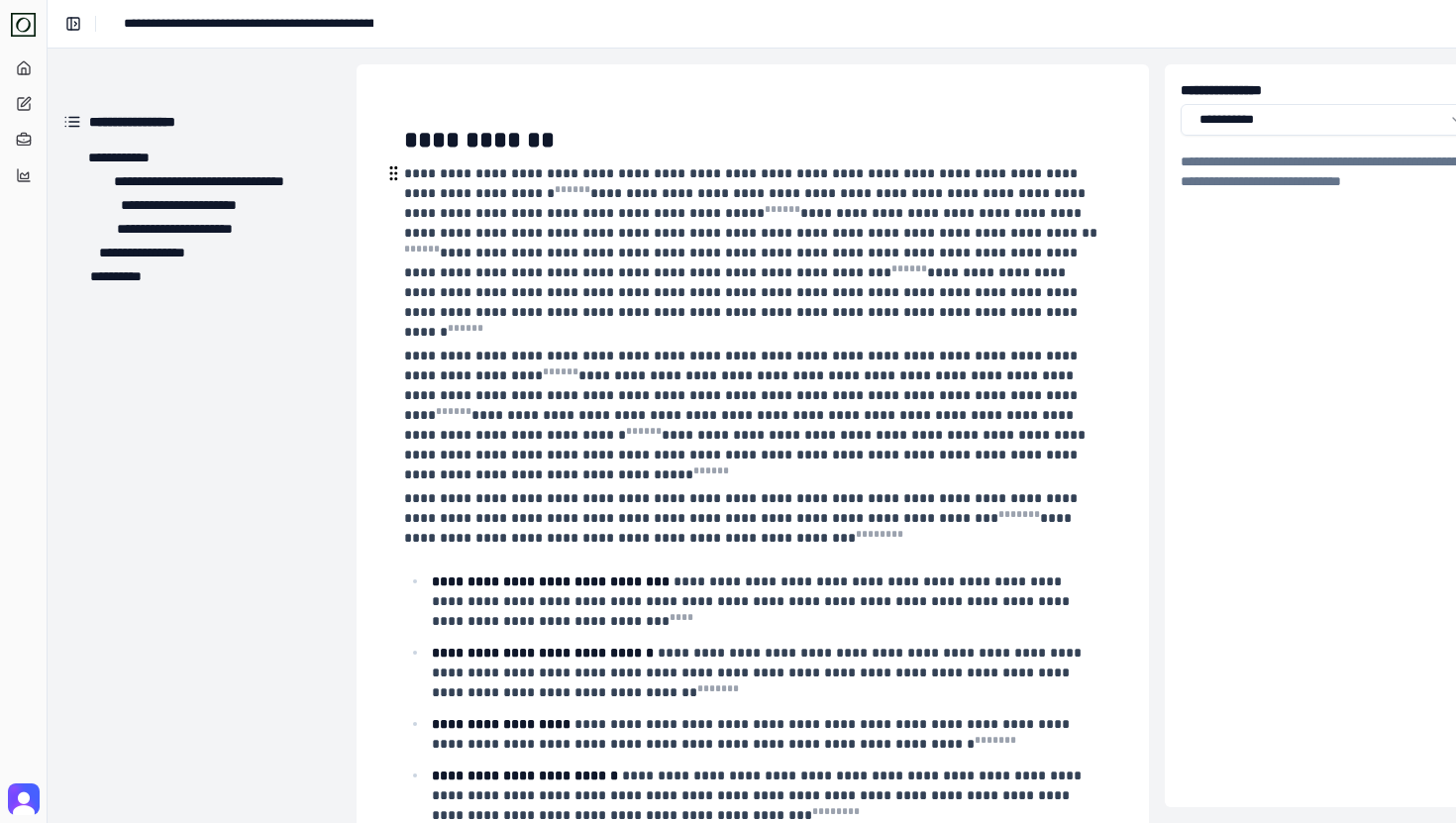 click on "[FIRST] [LAST] [NUMBER] [STREET] [CITY] [STATE] [POSTAL_CODE] [COUNTRY] [PHONE] [EMAIL] [SSN] [CREDIT_CARD]" at bounding box center [751, 253] 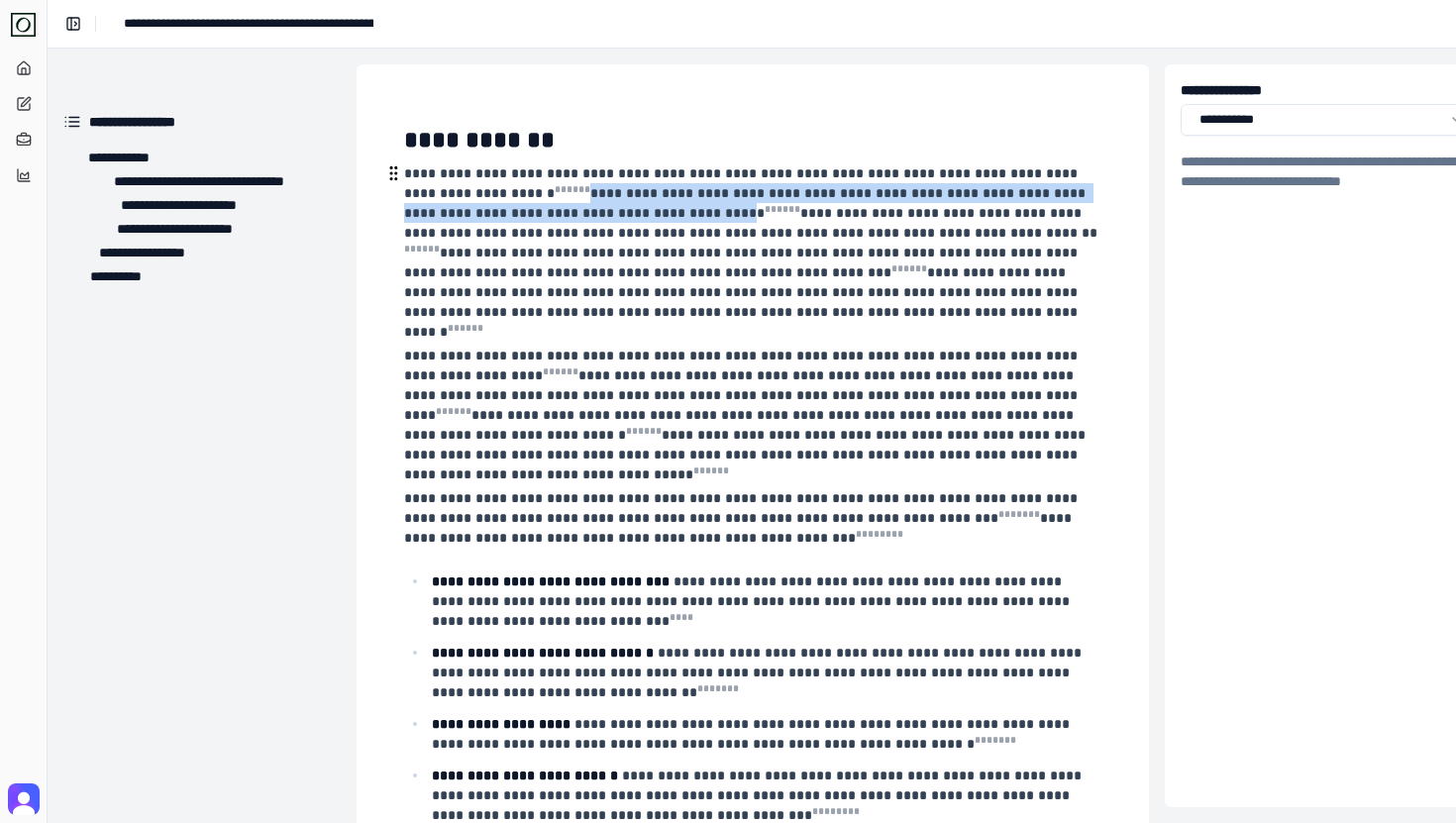 drag, startPoint x: 619, startPoint y: 193, endPoint x: 688, endPoint y: 208, distance: 70.6116 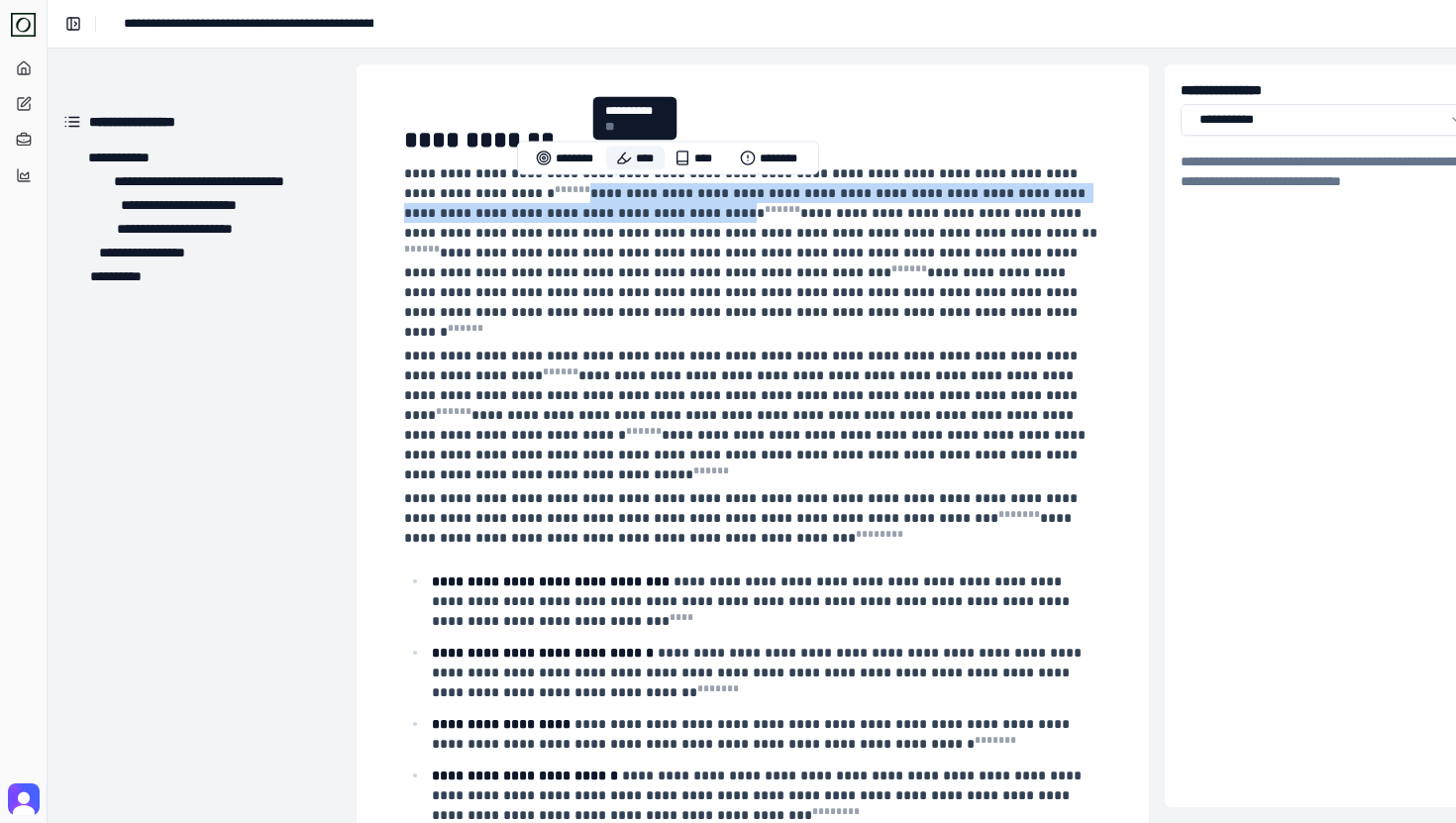 click on "****" at bounding box center [635, 158] 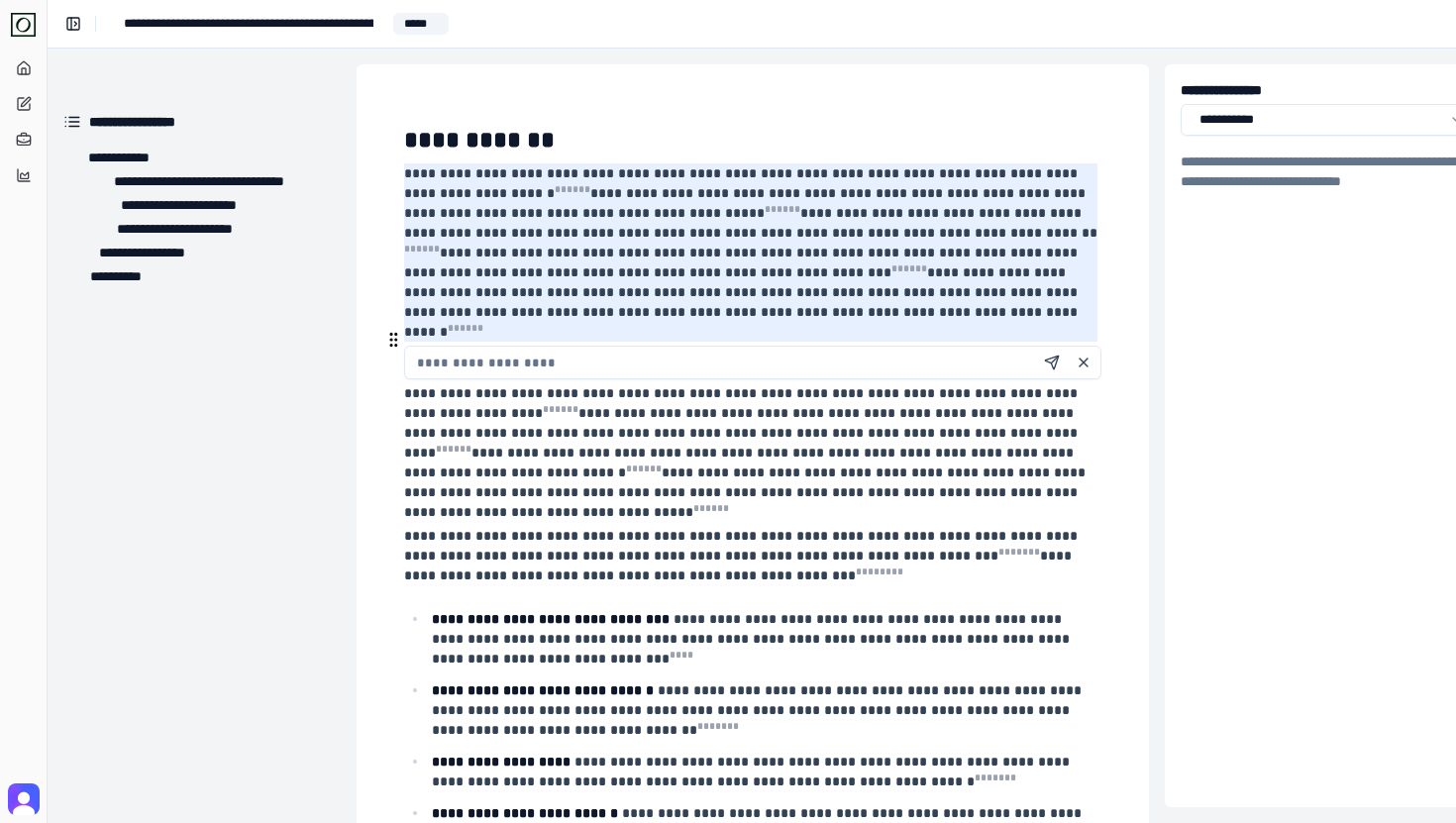 click at bounding box center (753, 362) 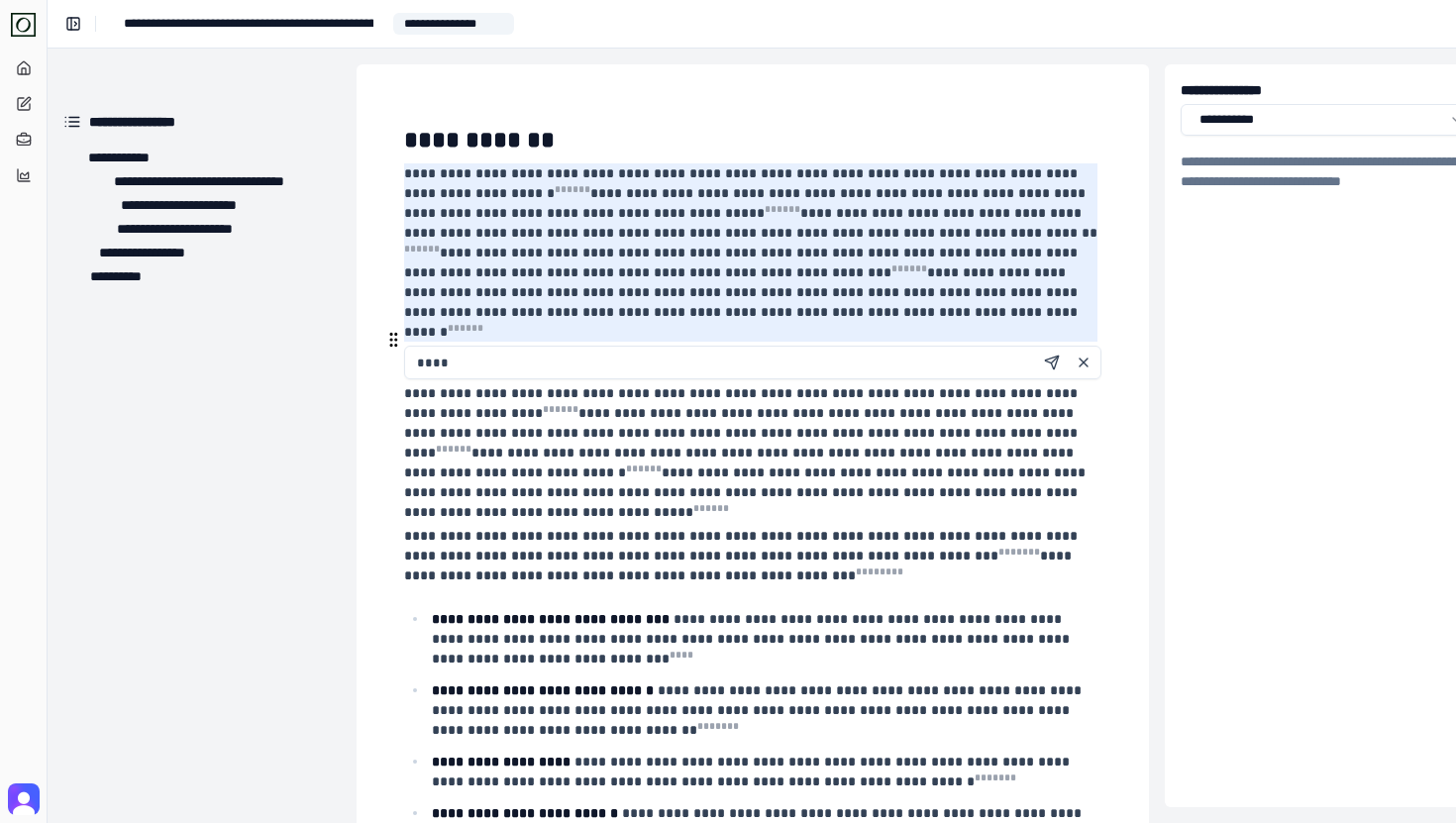 click on "****" at bounding box center (753, 362) 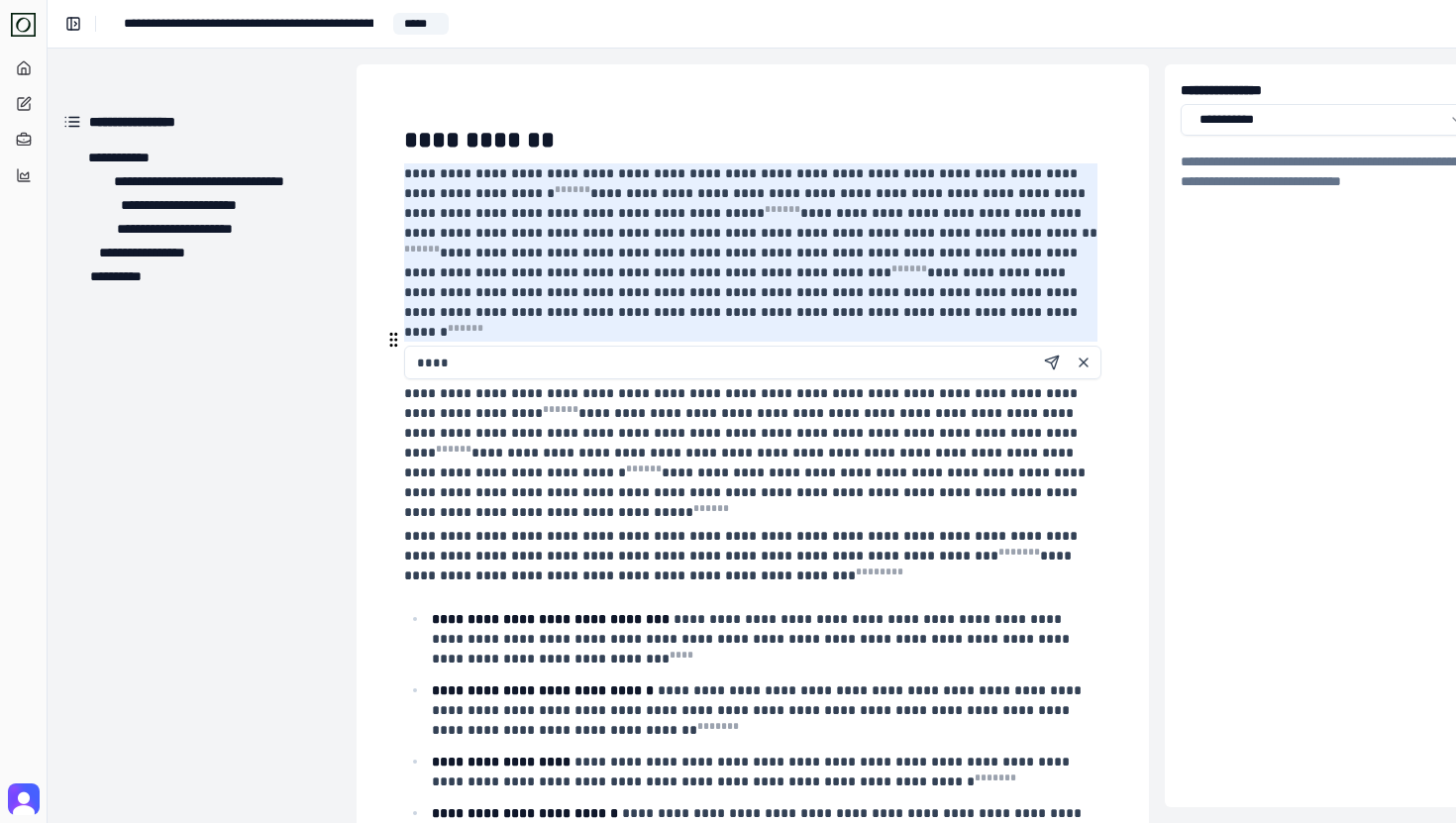 click on "****" at bounding box center [753, 362] 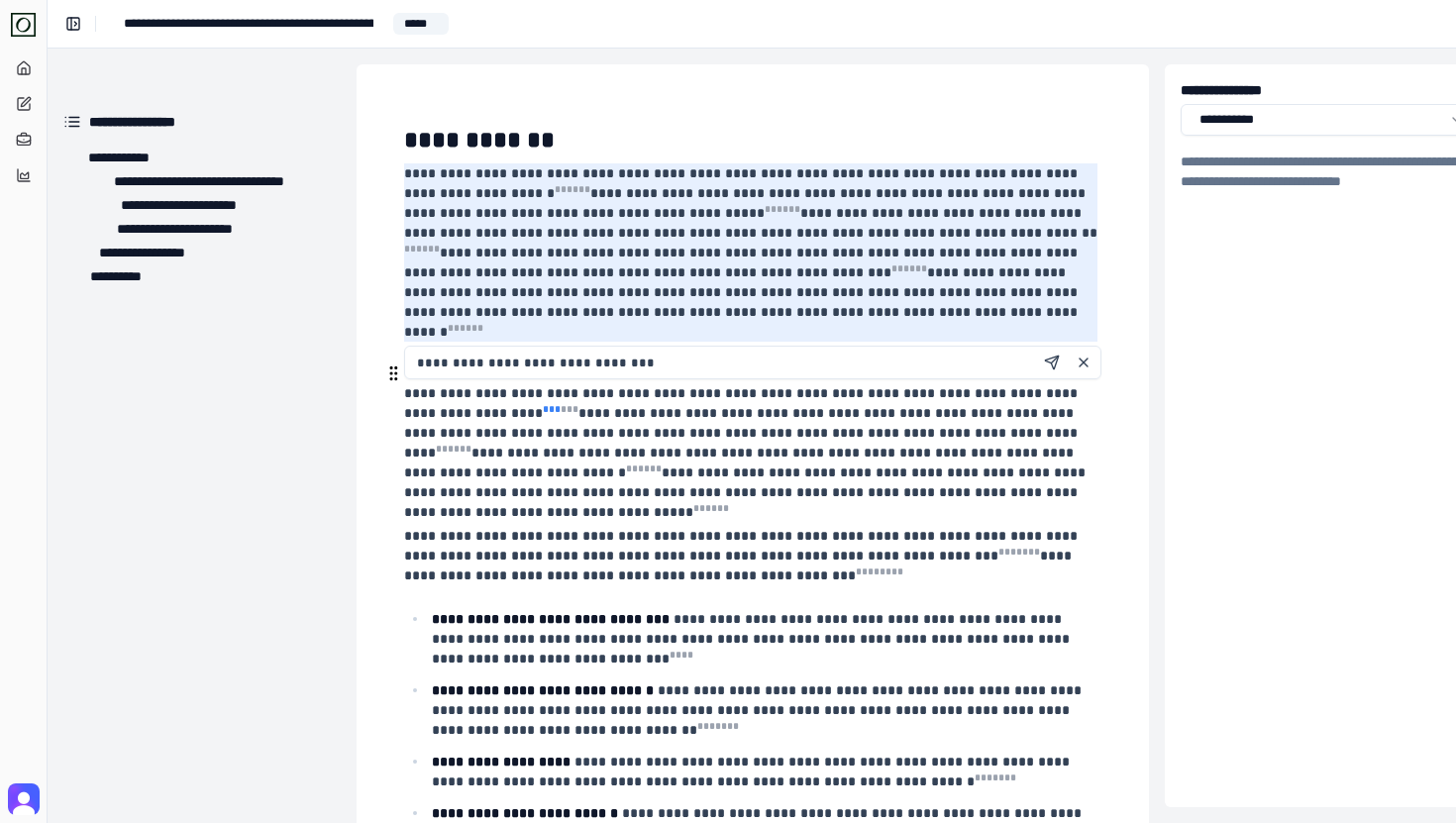 type on "**********" 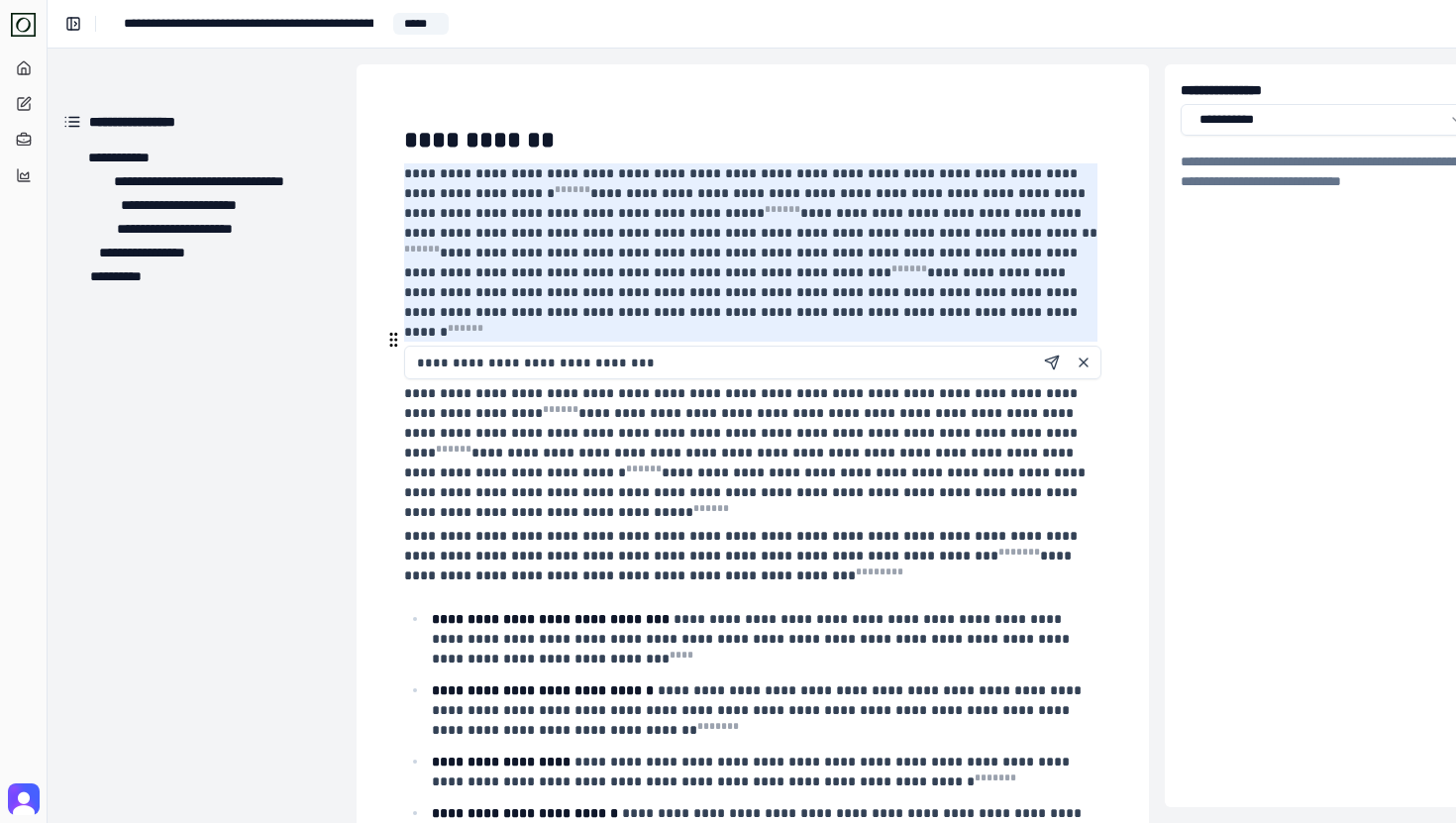 click on "**********" at bounding box center [753, 362] 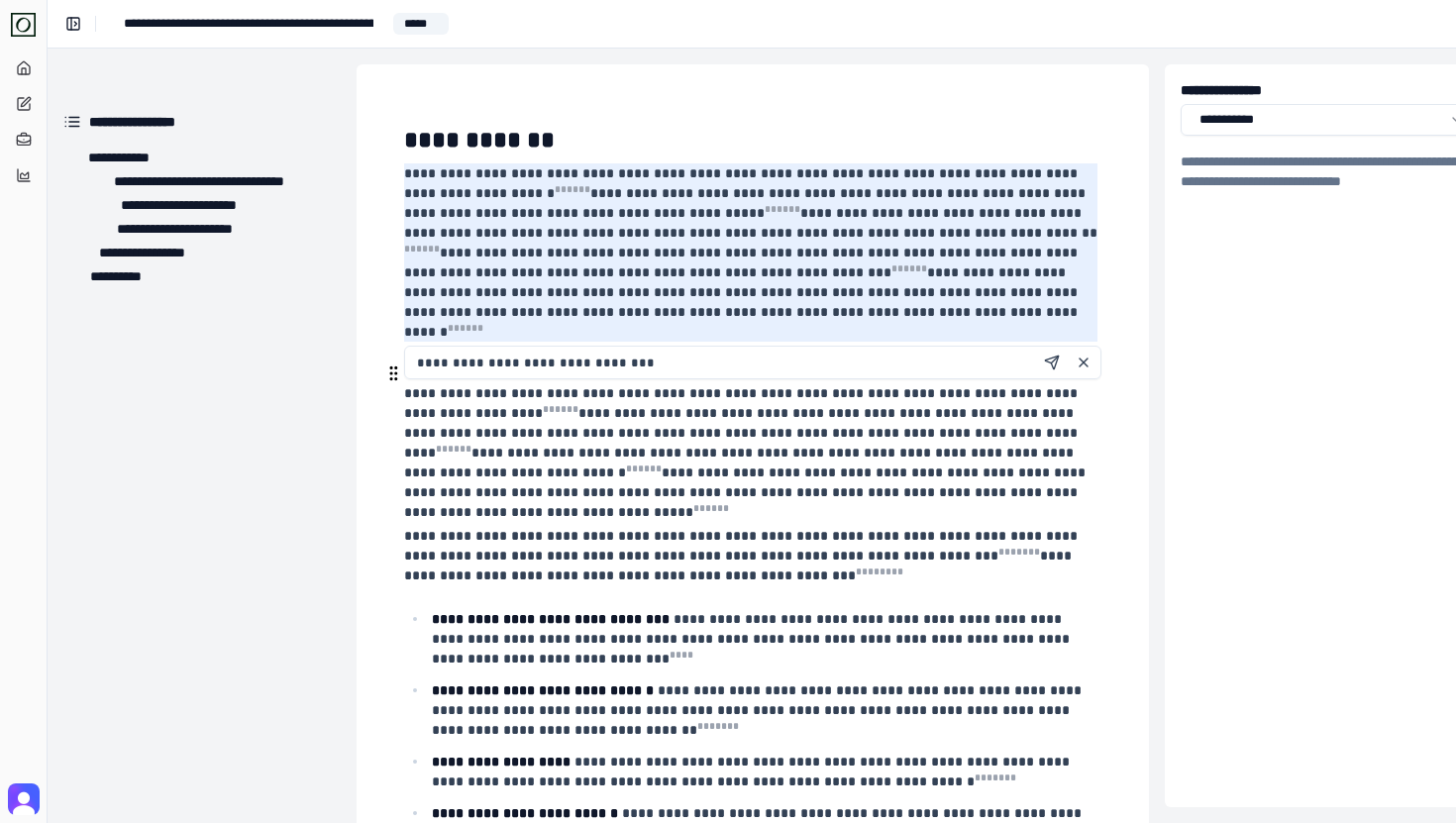 click on "**********" at bounding box center (743, 433) 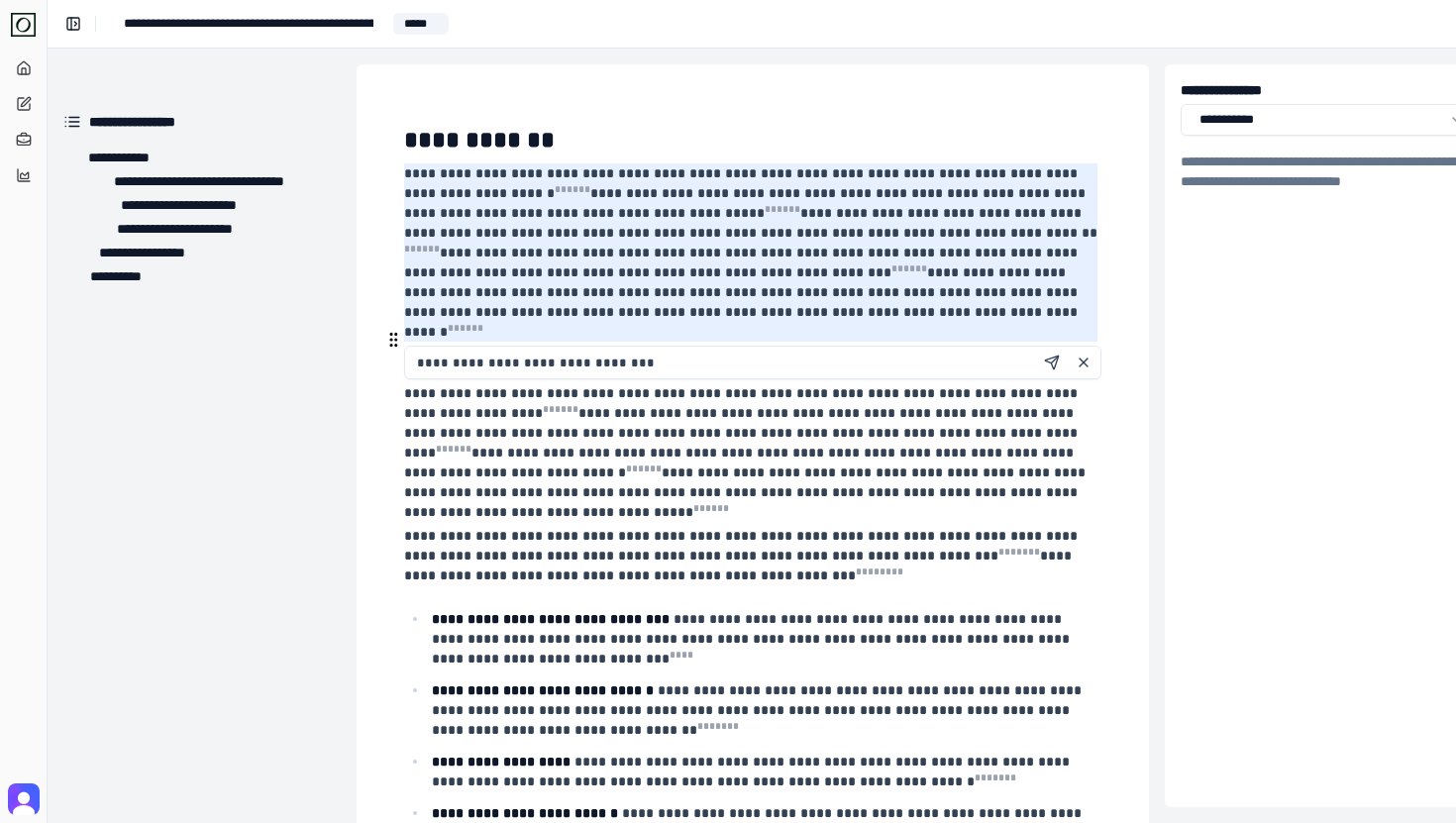 click on "**********" at bounding box center [753, 362] 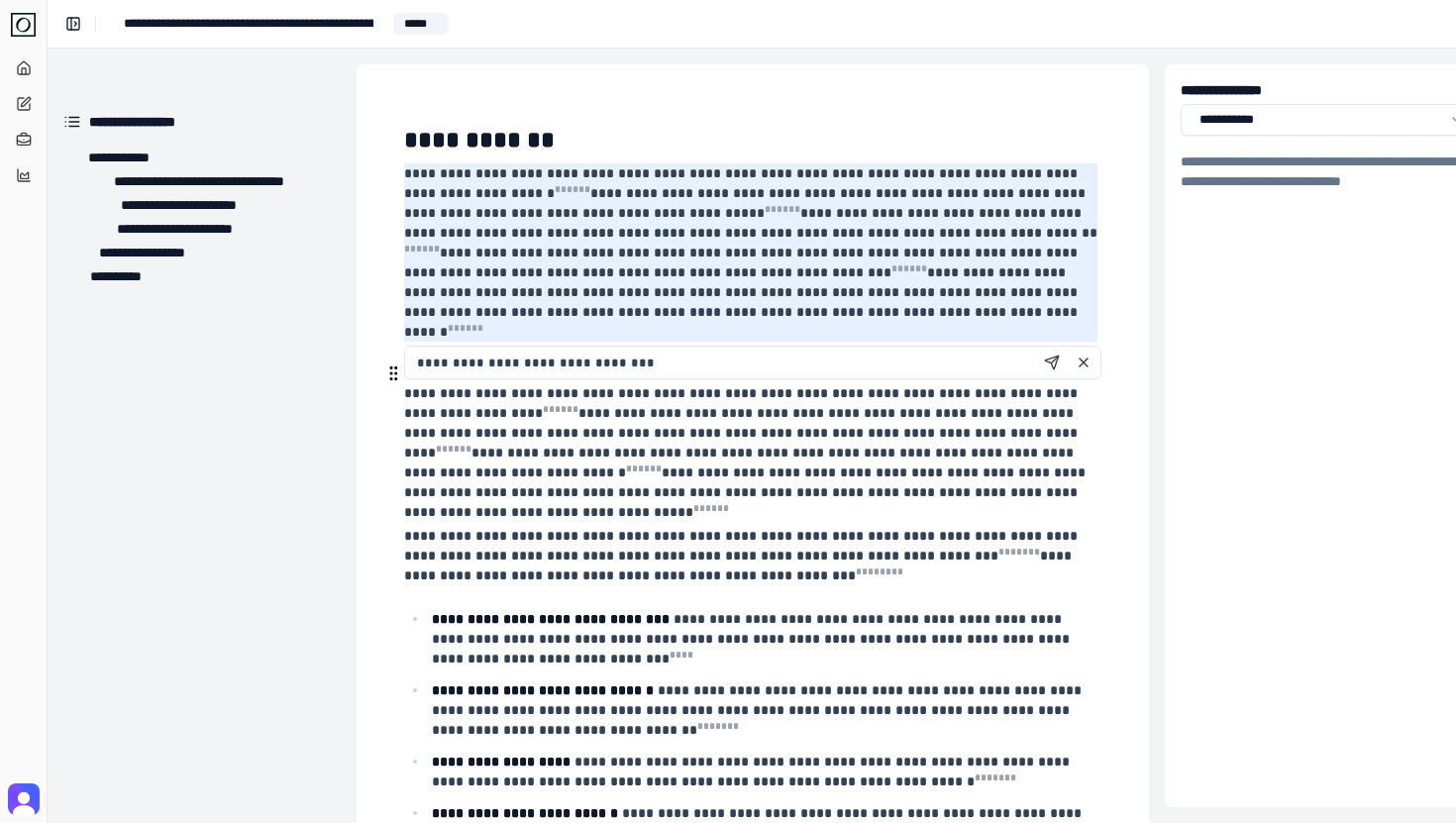 click on "[FIRST] [LAST] [NUMBER] [STREET] [CITY] [STATE] [POSTAL_CODE] [COUNTRY] [PHONE] [EMAIL] [SSN] [CREDIT_CARD]" at bounding box center (751, 453) 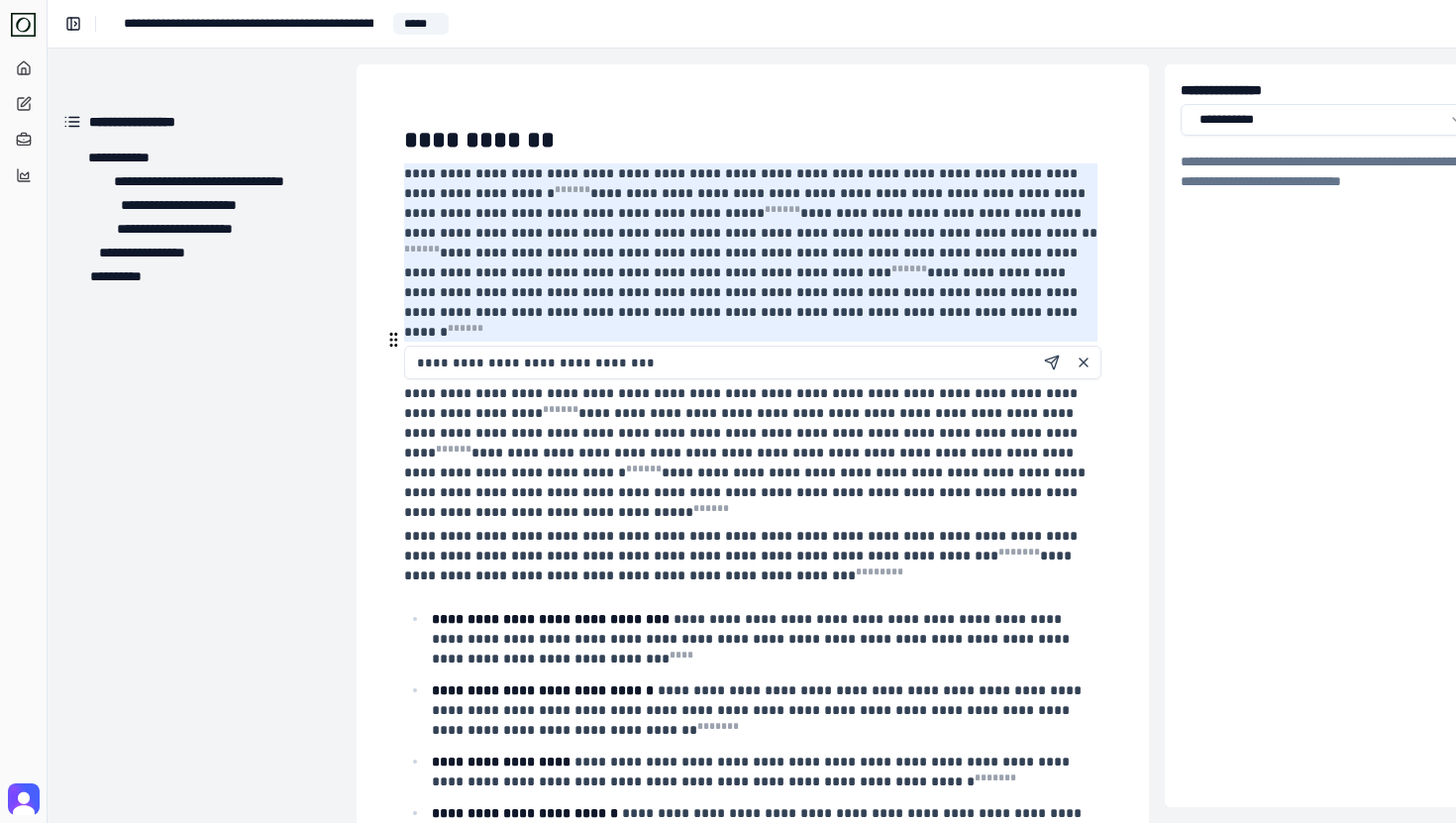 click on "**********" at bounding box center (753, 362) 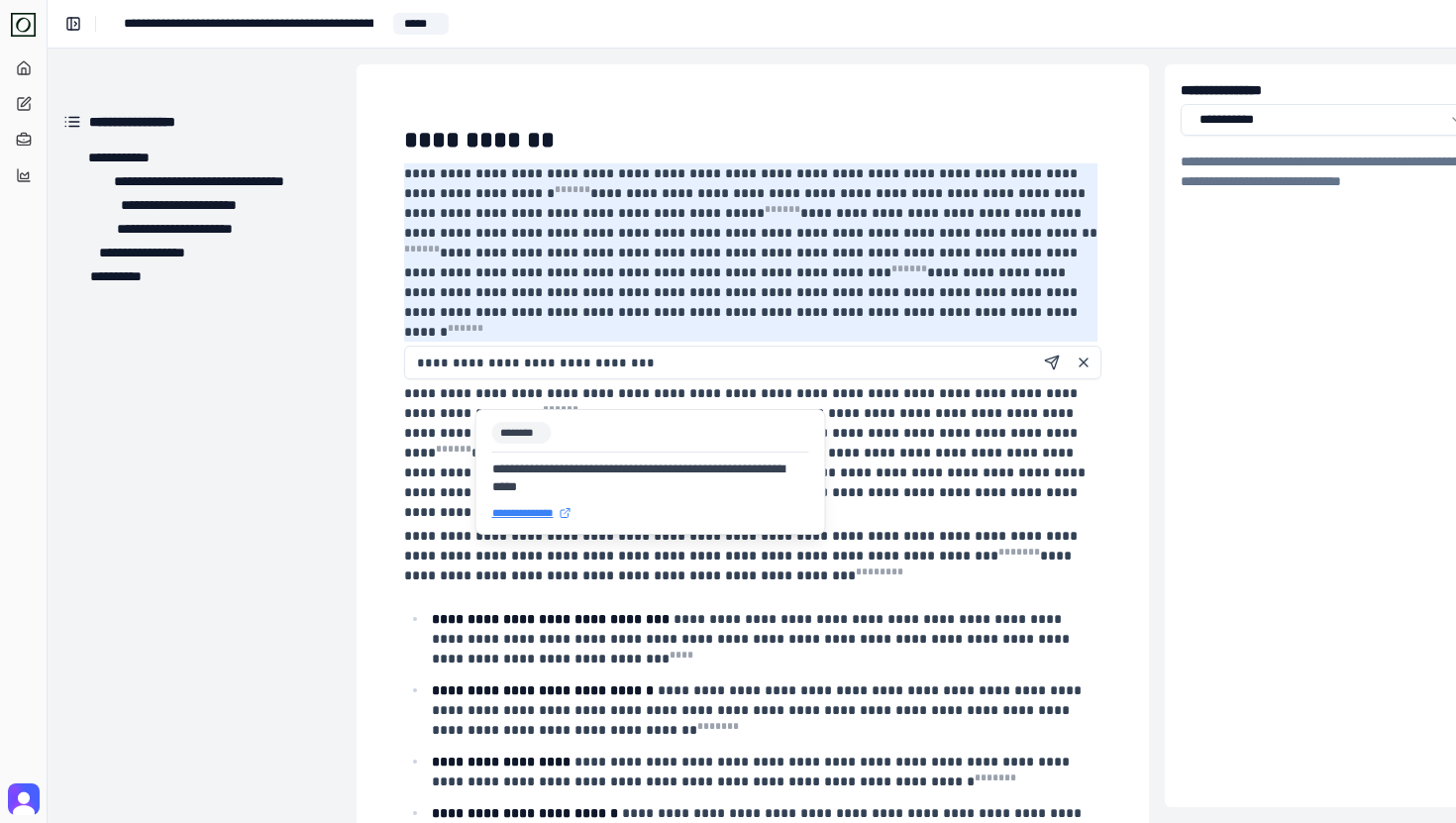 click on "[FIRST] [LAST] [PHONE] [EMAIL]" at bounding box center [651, 471] 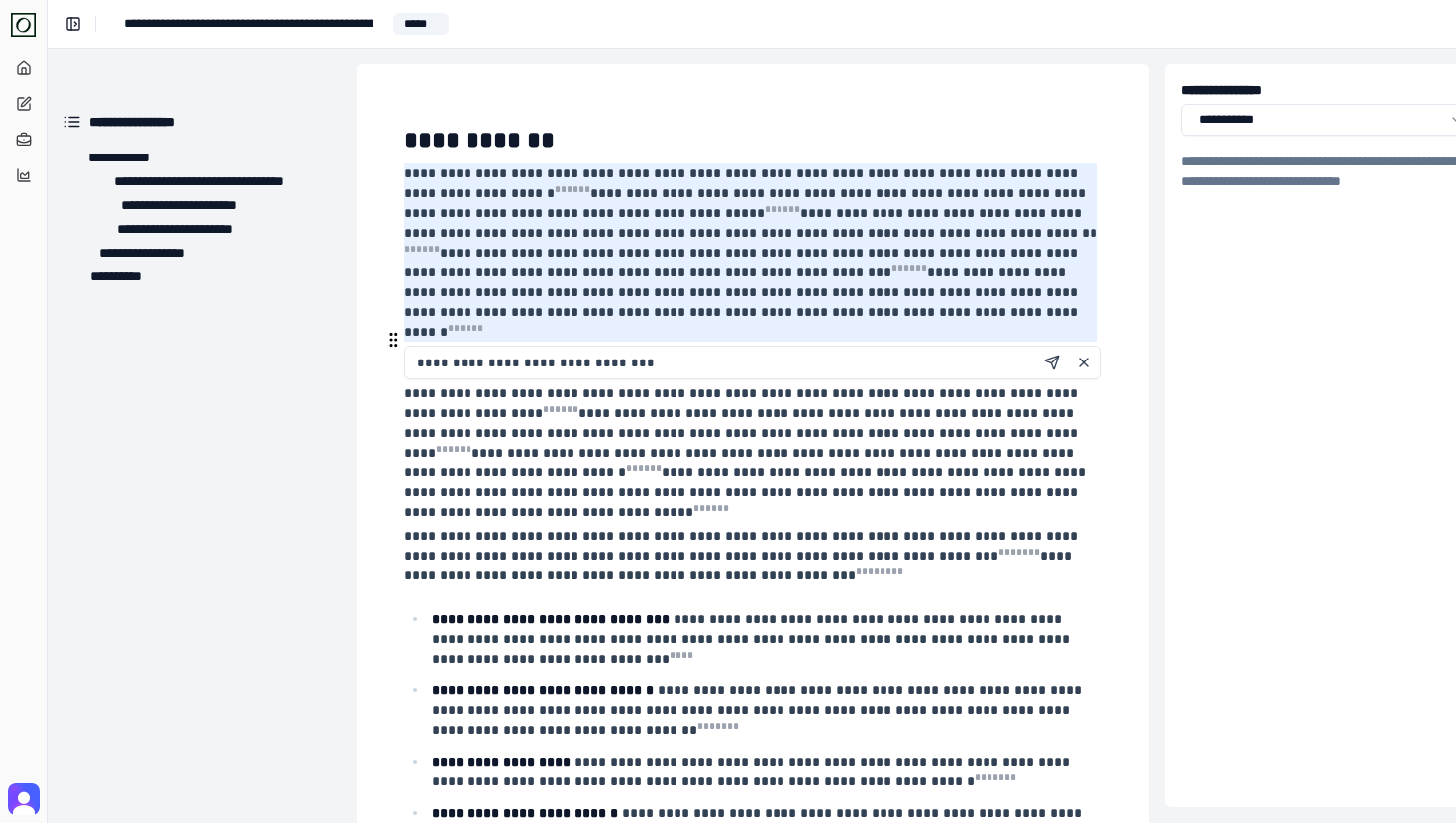 click on "**********" at bounding box center (753, 362) 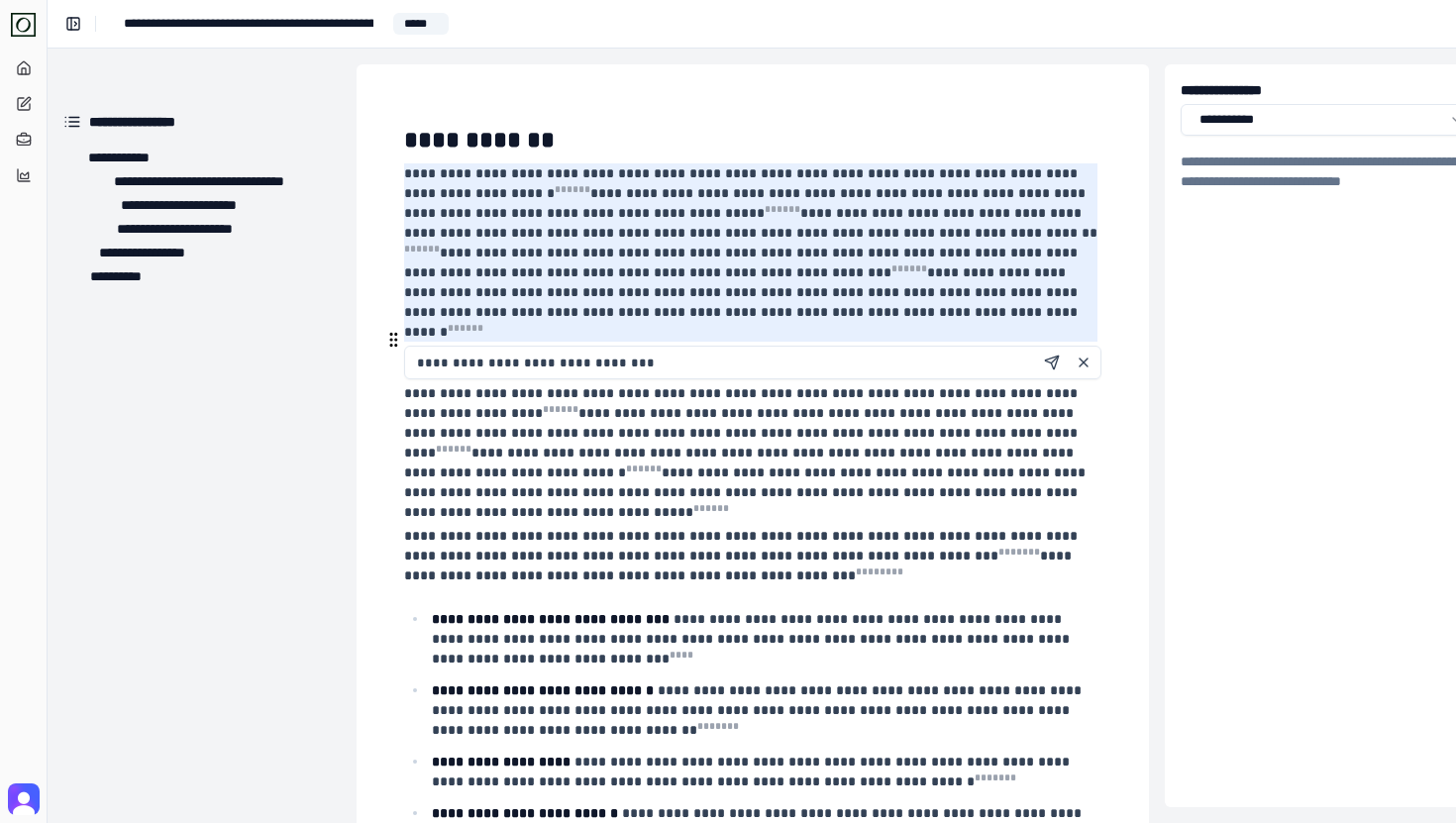 click on "**********" at bounding box center [753, 362] 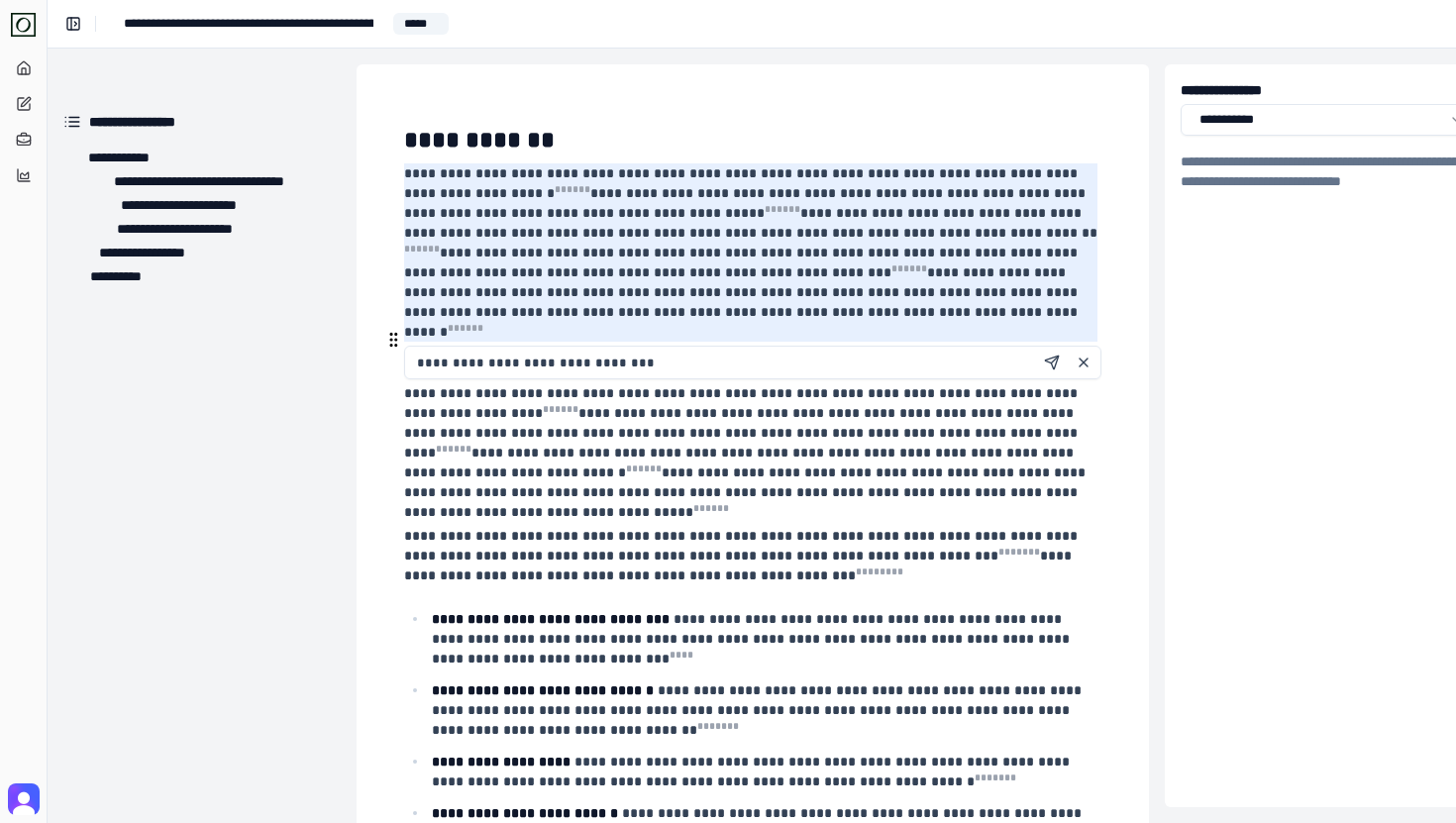 click on "**********" at bounding box center [753, 362] 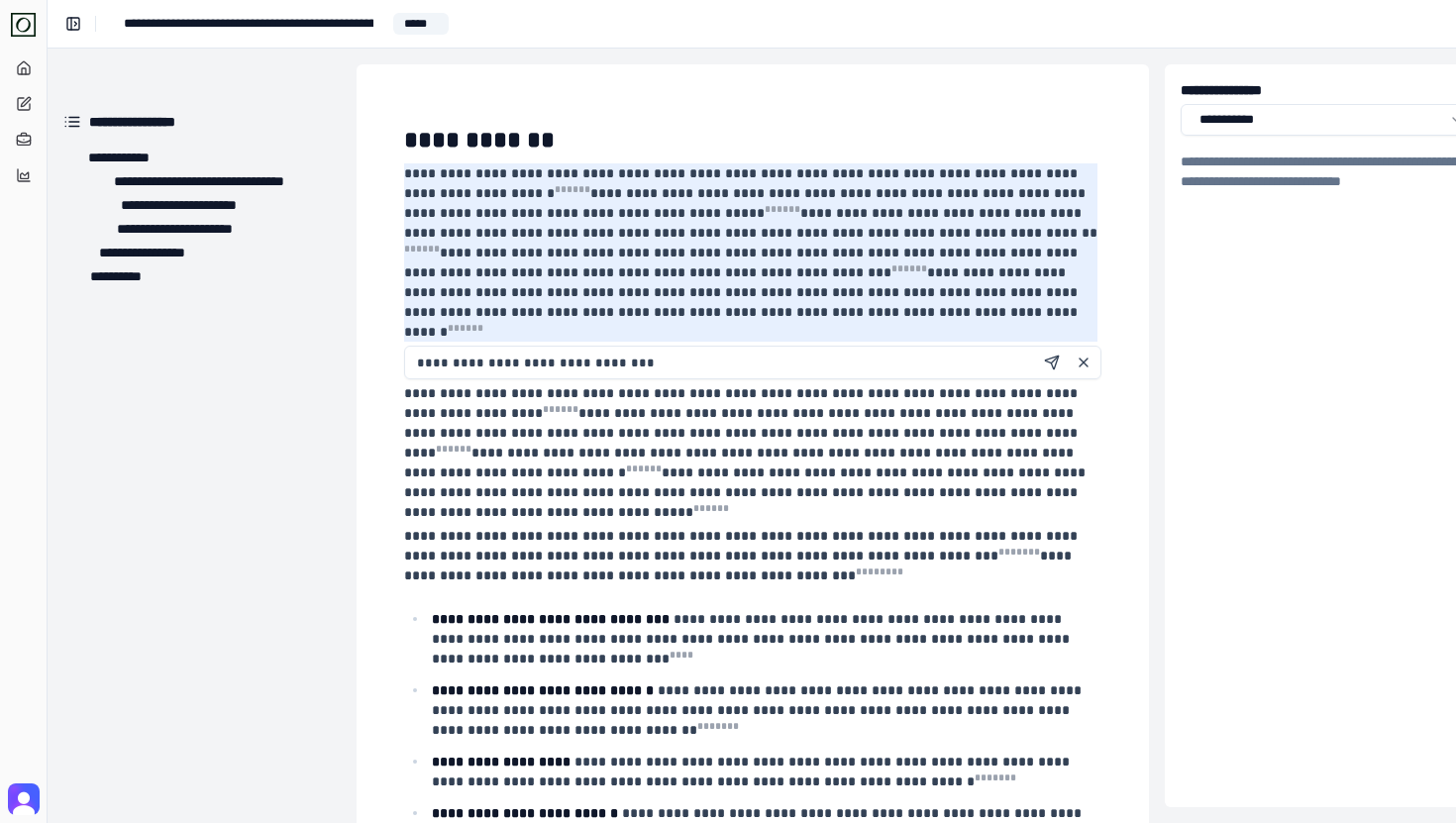 click on "**********" at bounding box center (249, 24) 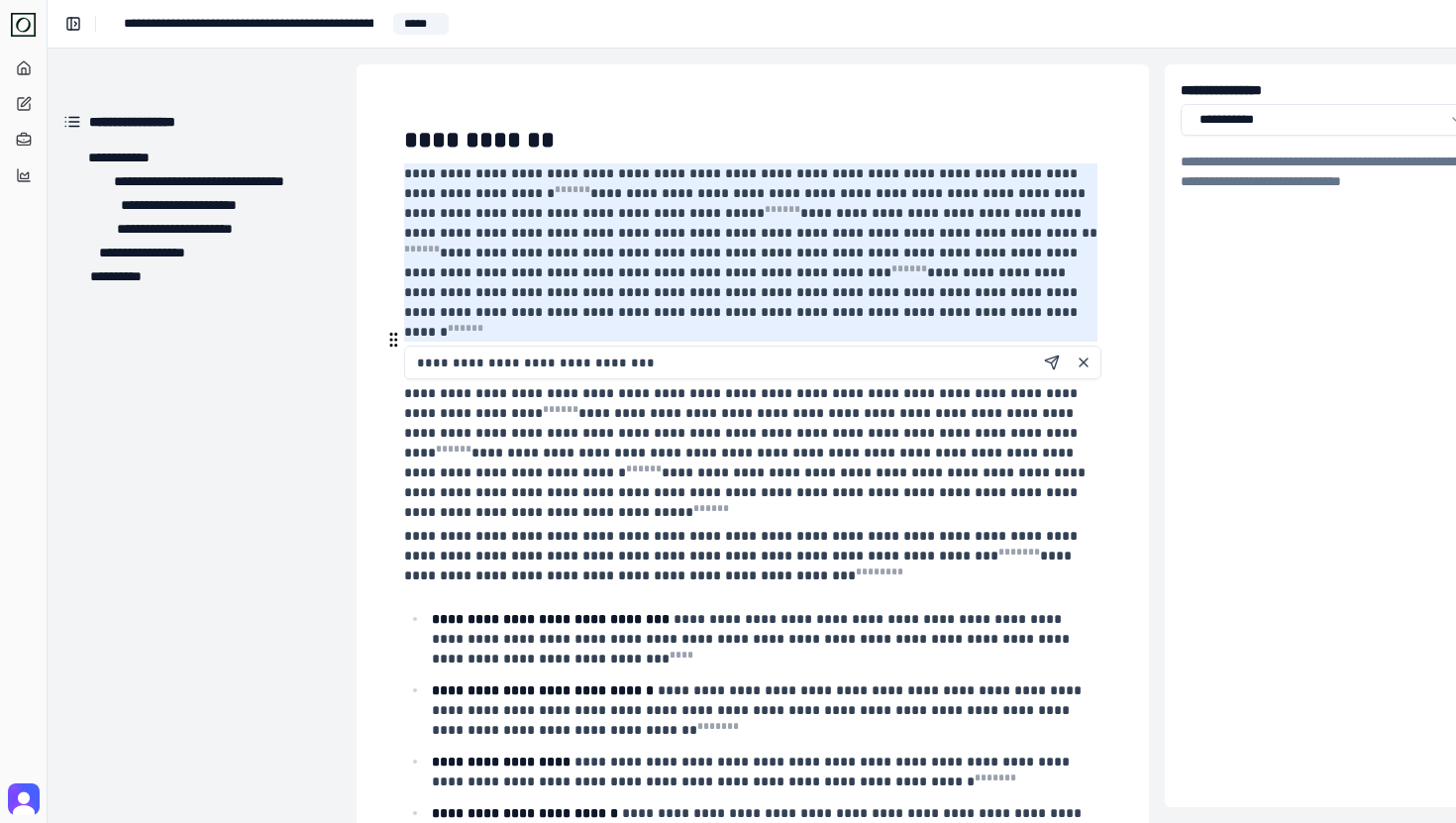 click on "**********" at bounding box center (753, 362) 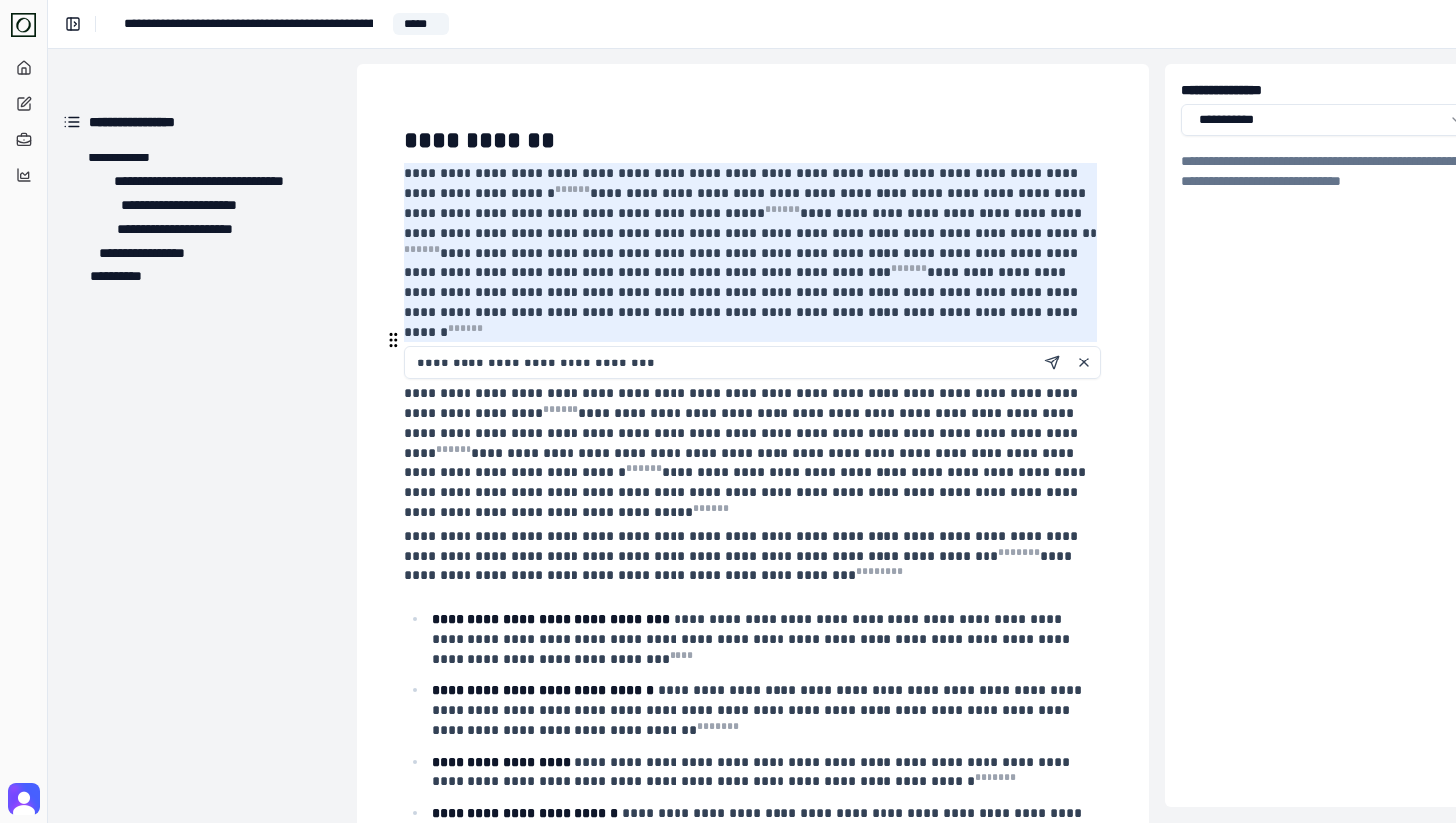 click on "**********" at bounding box center [753, 362] 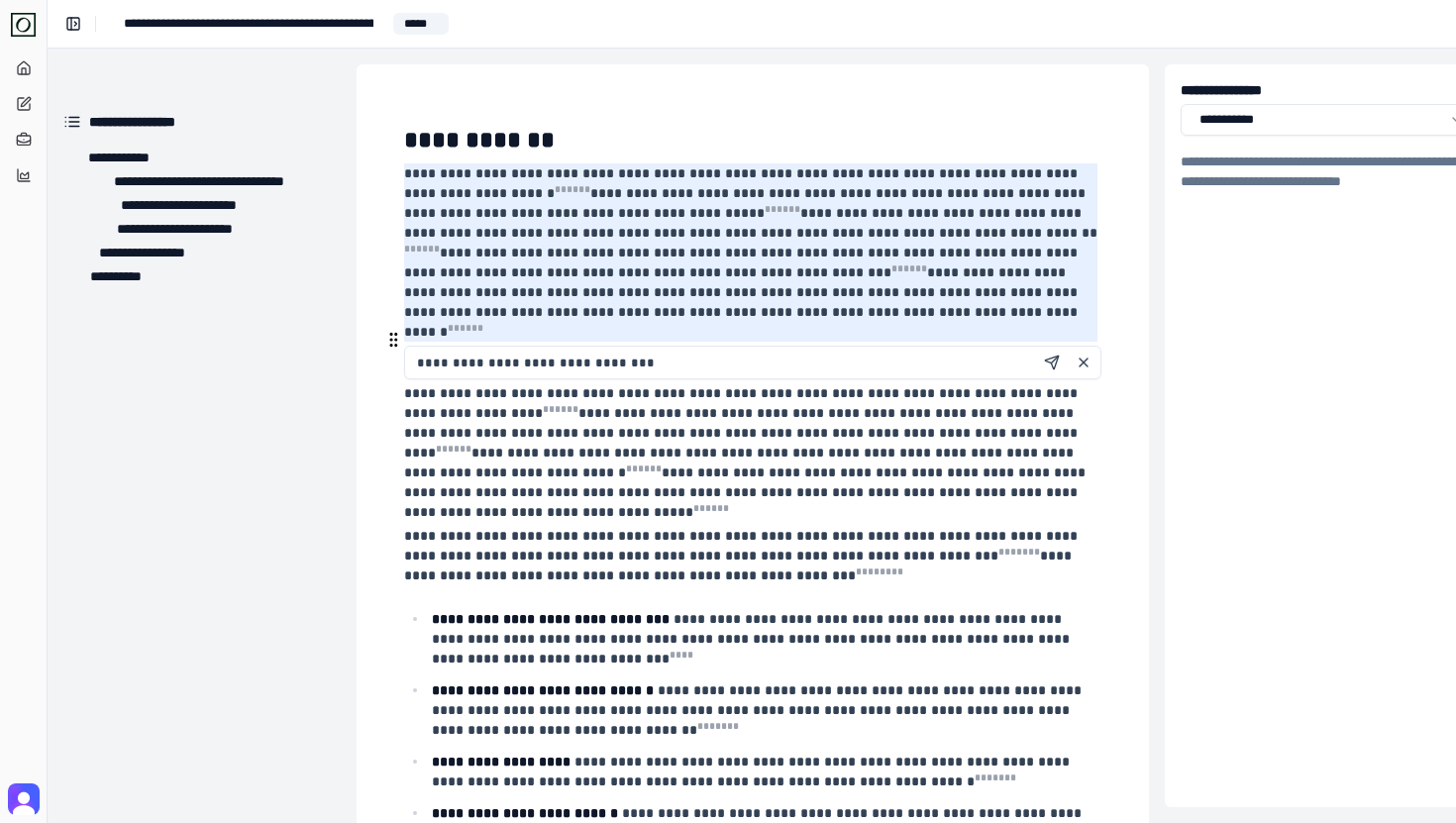 click on "**********" at bounding box center [753, 362] 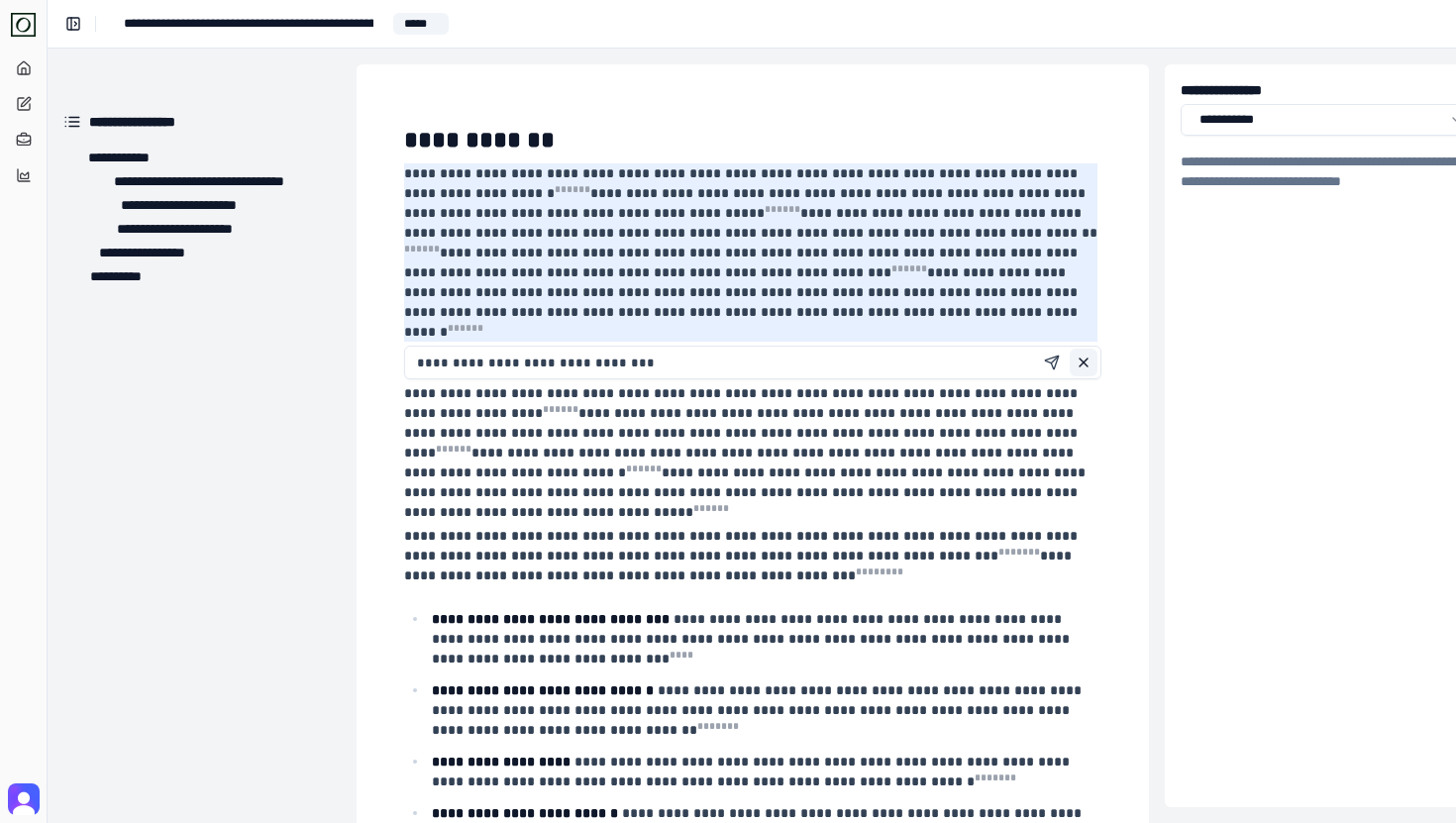click at bounding box center (1084, 362) 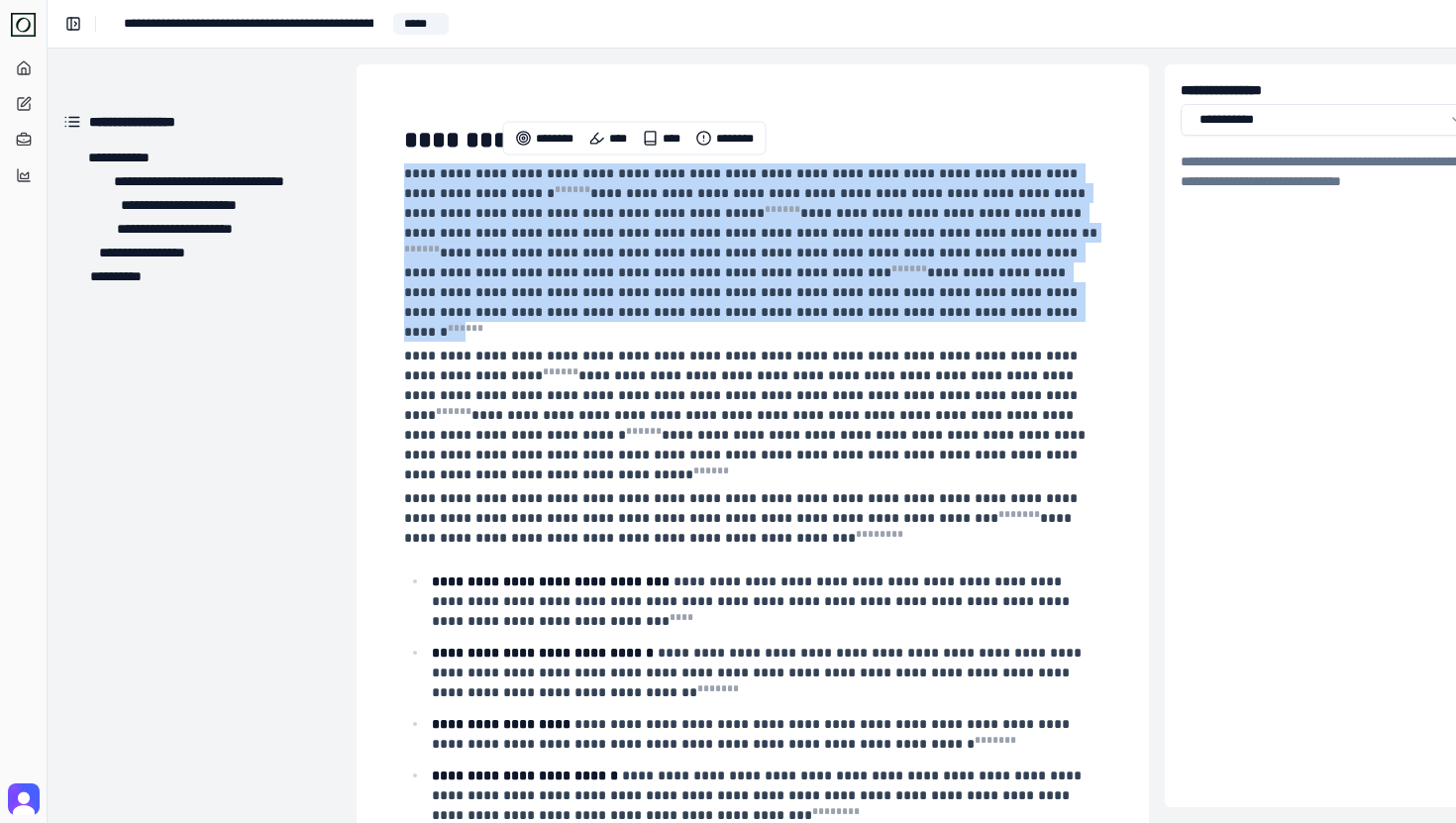 drag, startPoint x: 931, startPoint y: 305, endPoint x: 357, endPoint y: 158, distance: 592.524 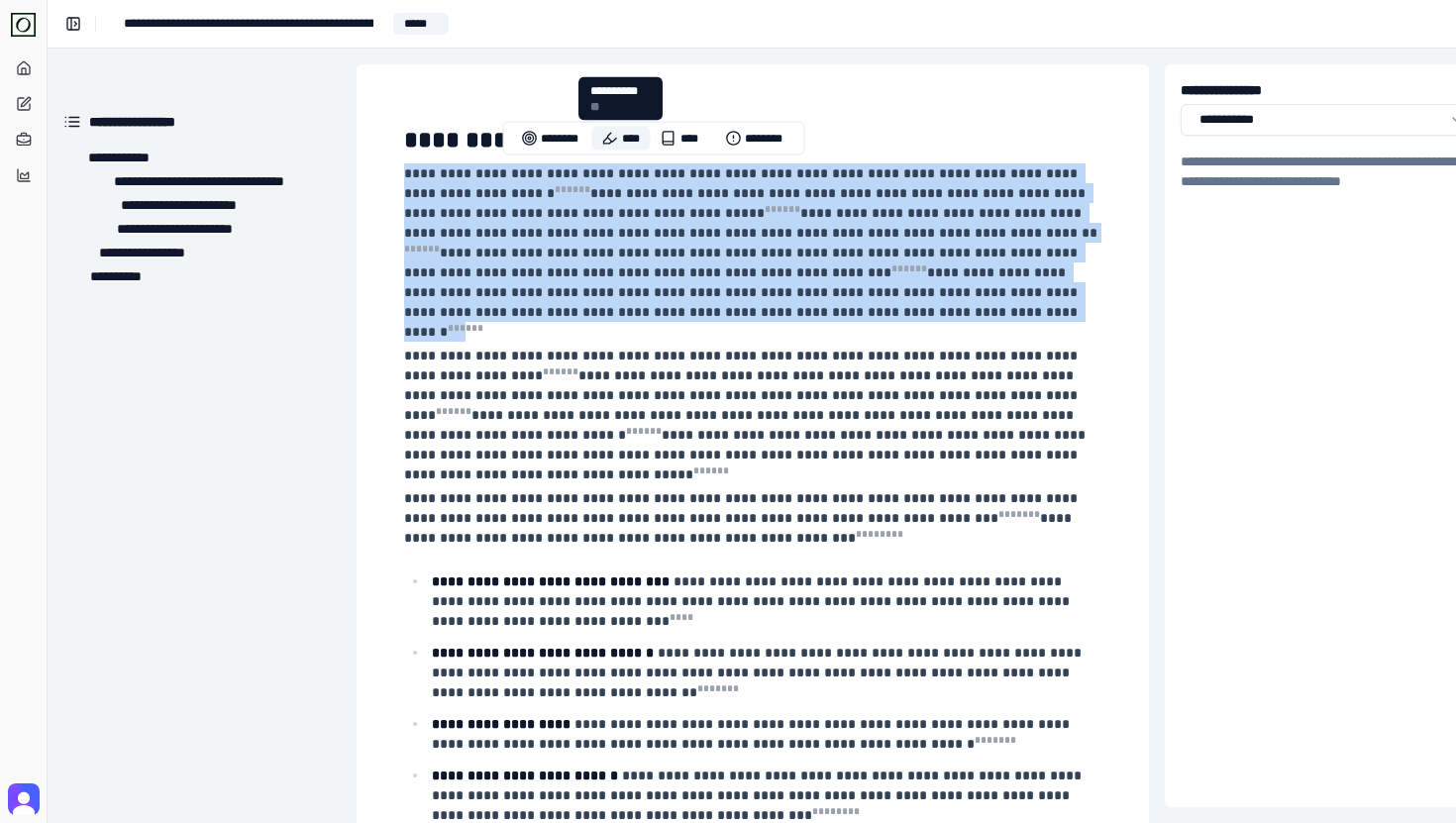 click on "****" at bounding box center (621, 139) 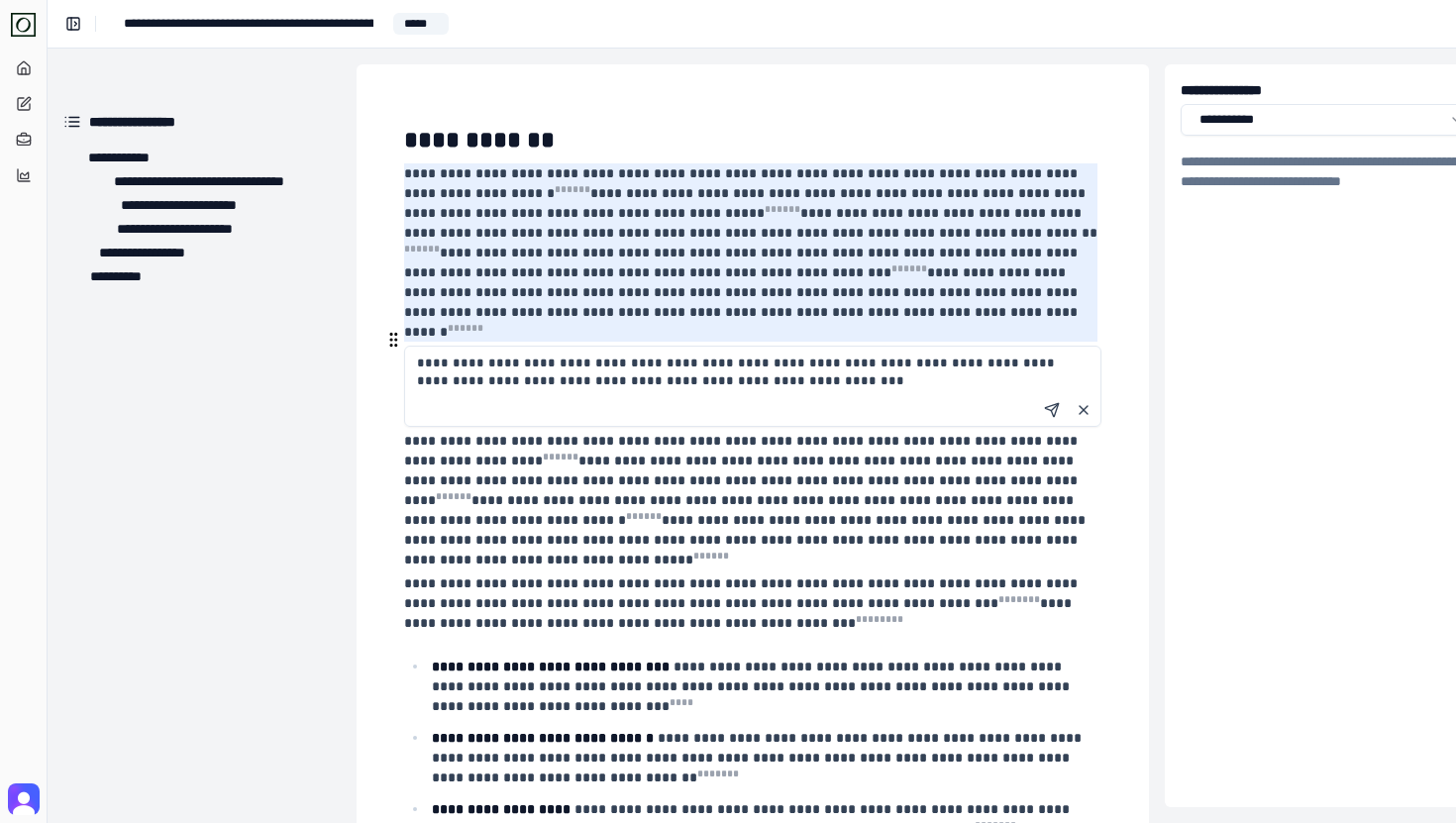 click on "[FIRST] [LAST] [NUMBER] [STREET] [CITY] [STATE] [POSTAL_CODE] [COUNTRY] [PHONE] [EMAIL] [SSN] [CREDIT_CARD] [DOB]" at bounding box center (753, 386) 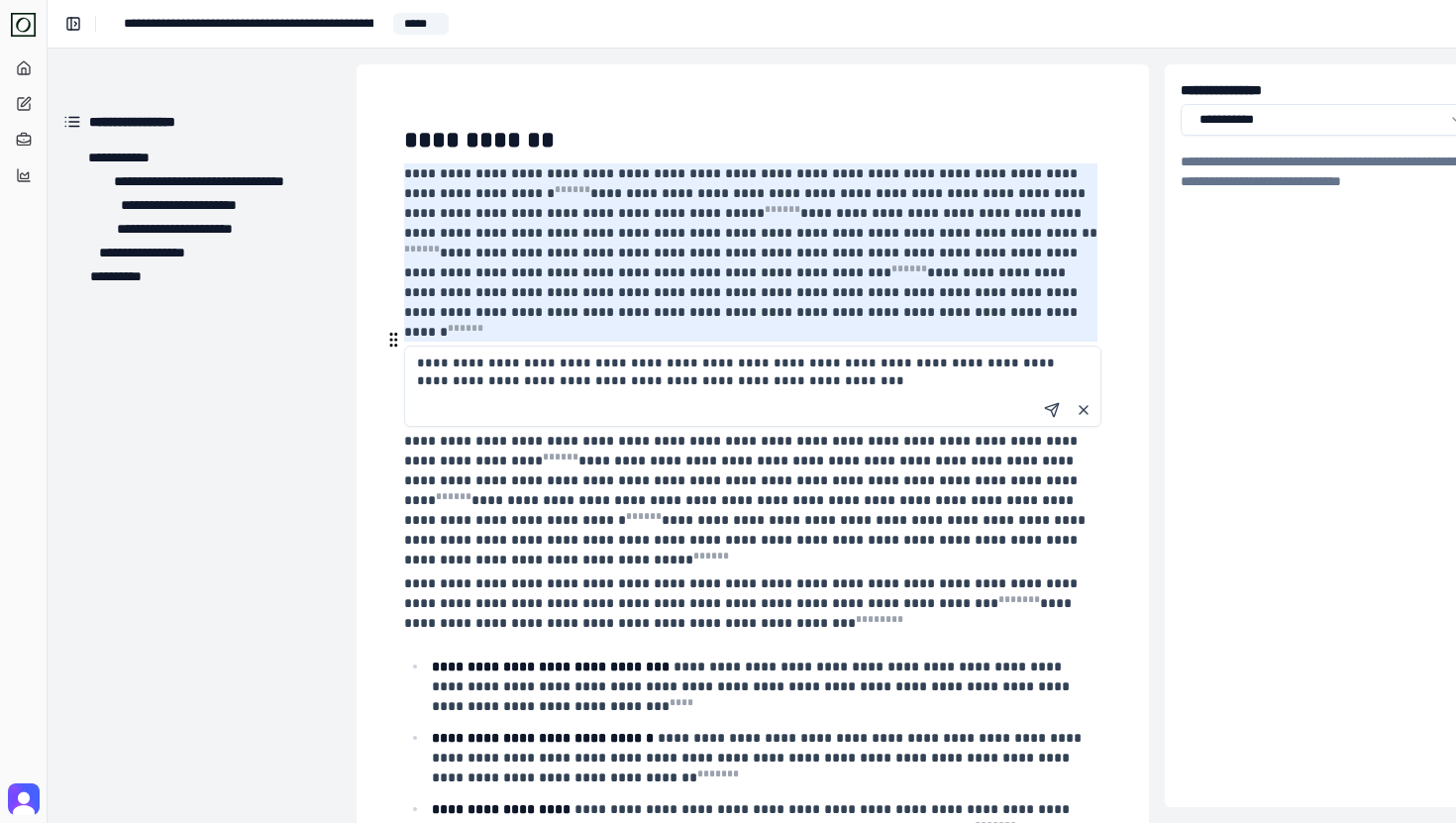 click on "[FIRST] [LAST] [NUMBER] [STREET] [CITY] [STATE] [POSTAL_CODE] [COUNTRY] [PHONE] [EMAIL] [SSN] [CREDIT_CARD] [DOB]" at bounding box center (753, 386) 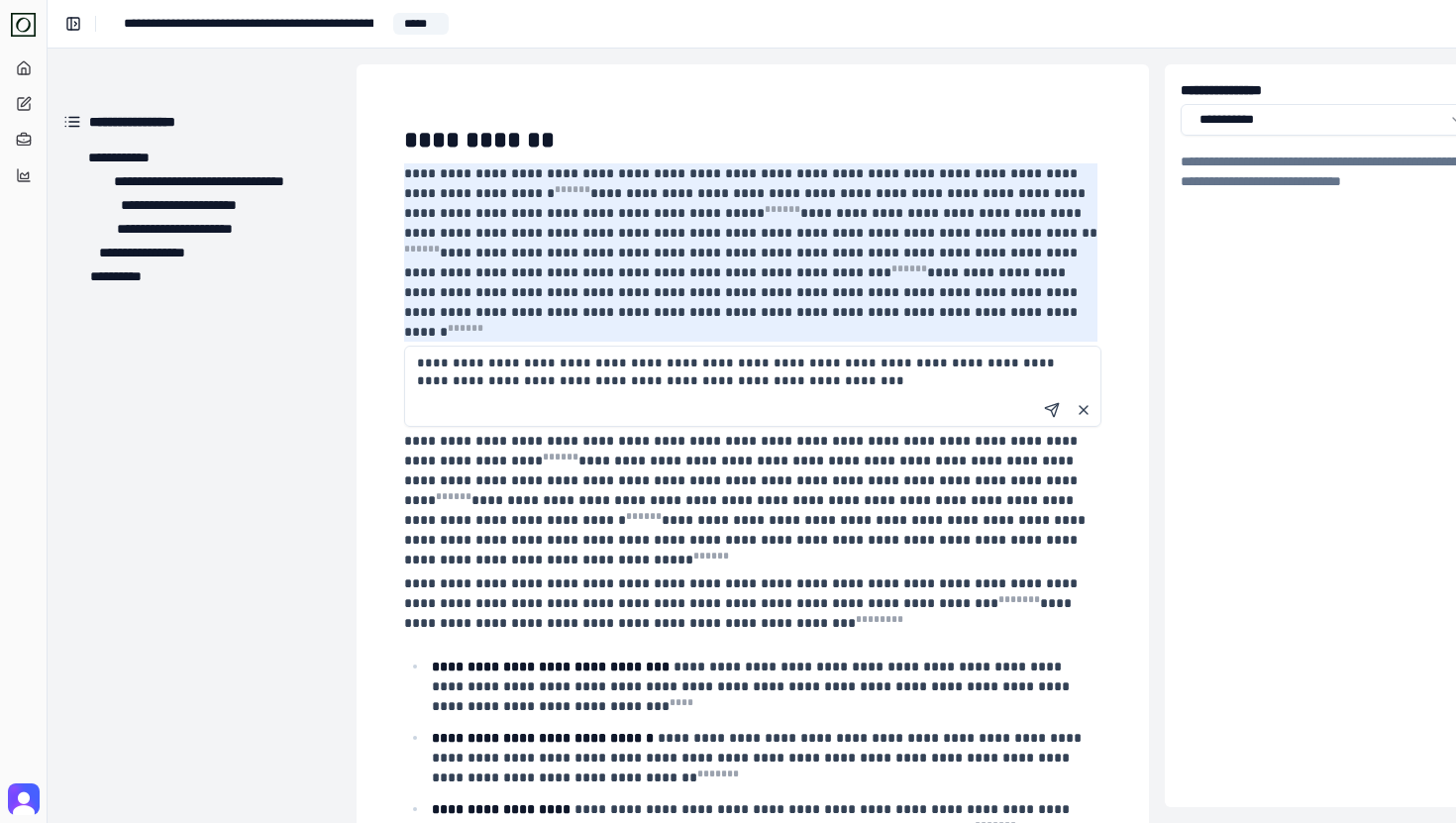 type on "[FIRST] [LAST] [NUMBER] [STREET] [CITY] [STATE] [POSTAL_CODE] [COUNTRY] [PHONE] [EMAIL] [SSN] [CREDIT_CARD] [DOB]" 